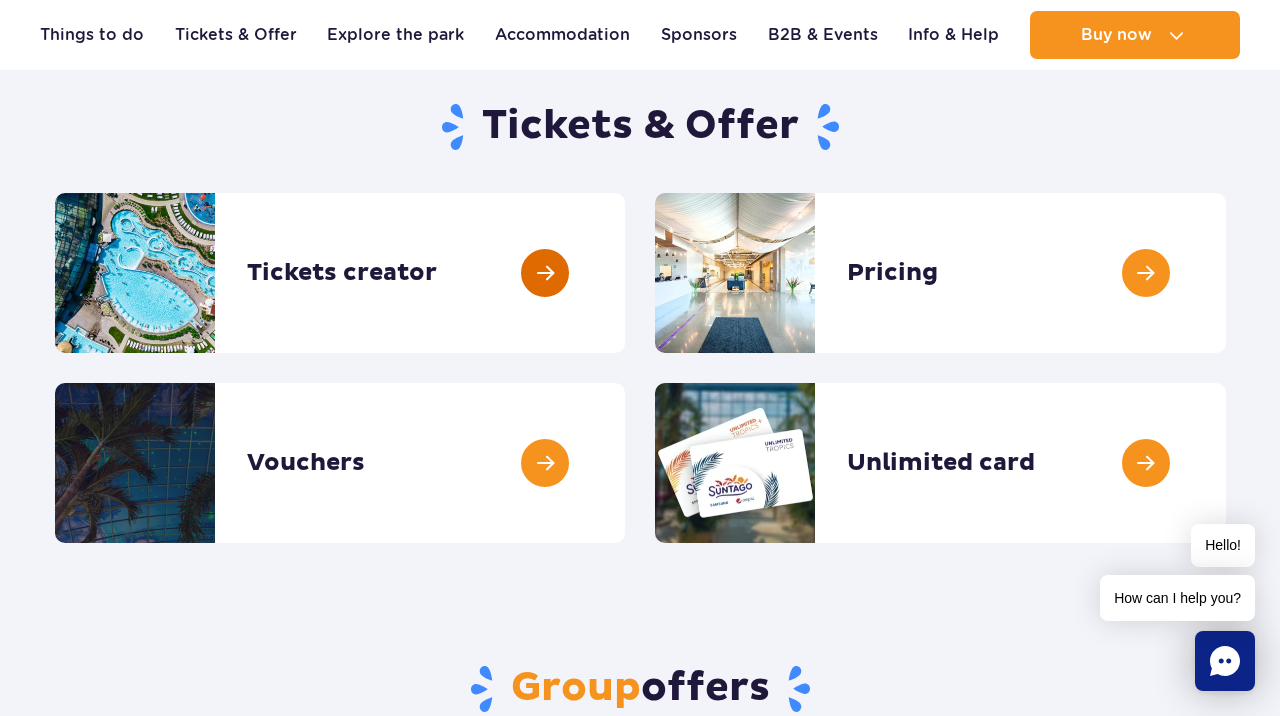 scroll, scrollTop: 195, scrollLeft: 0, axis: vertical 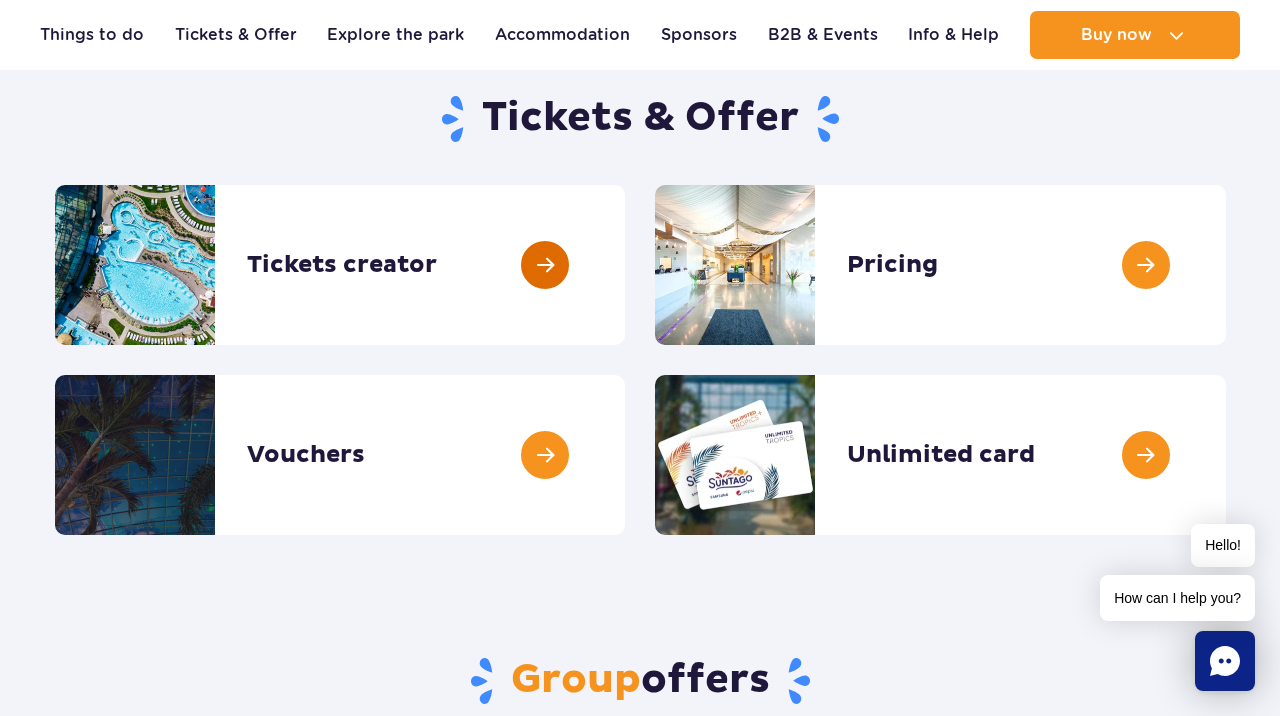 click at bounding box center (625, 265) 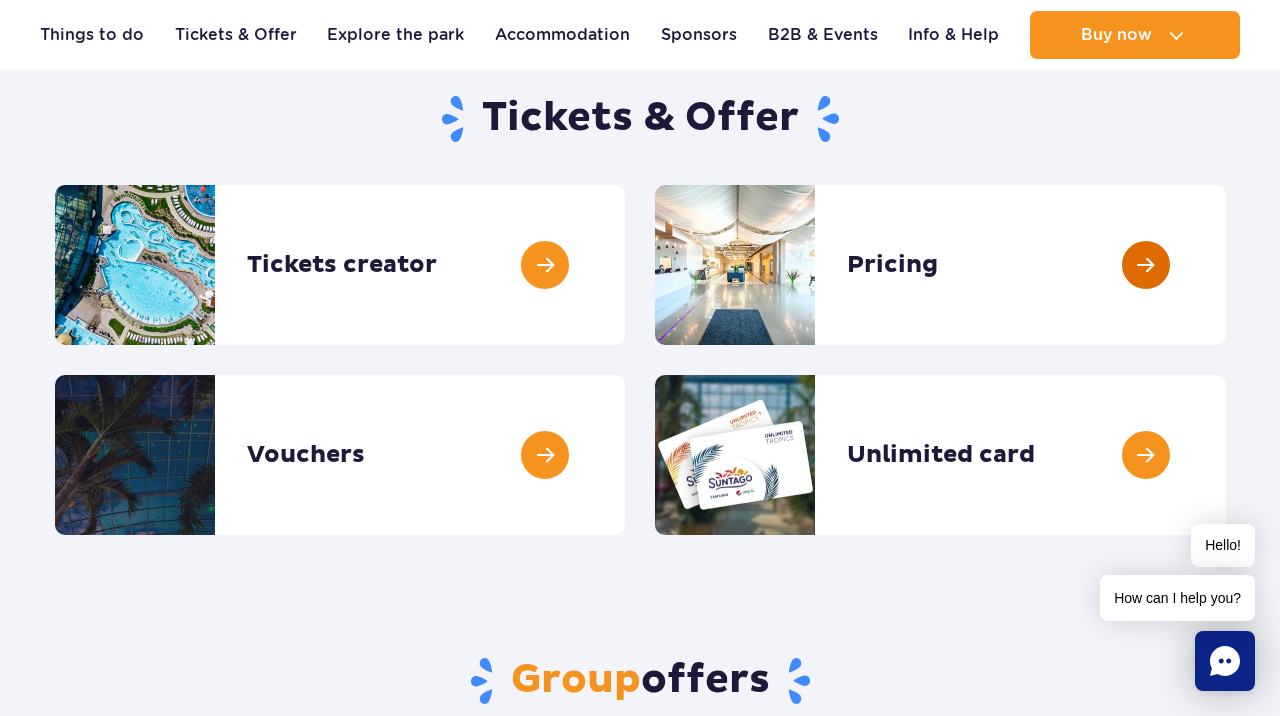 click at bounding box center (1226, 265) 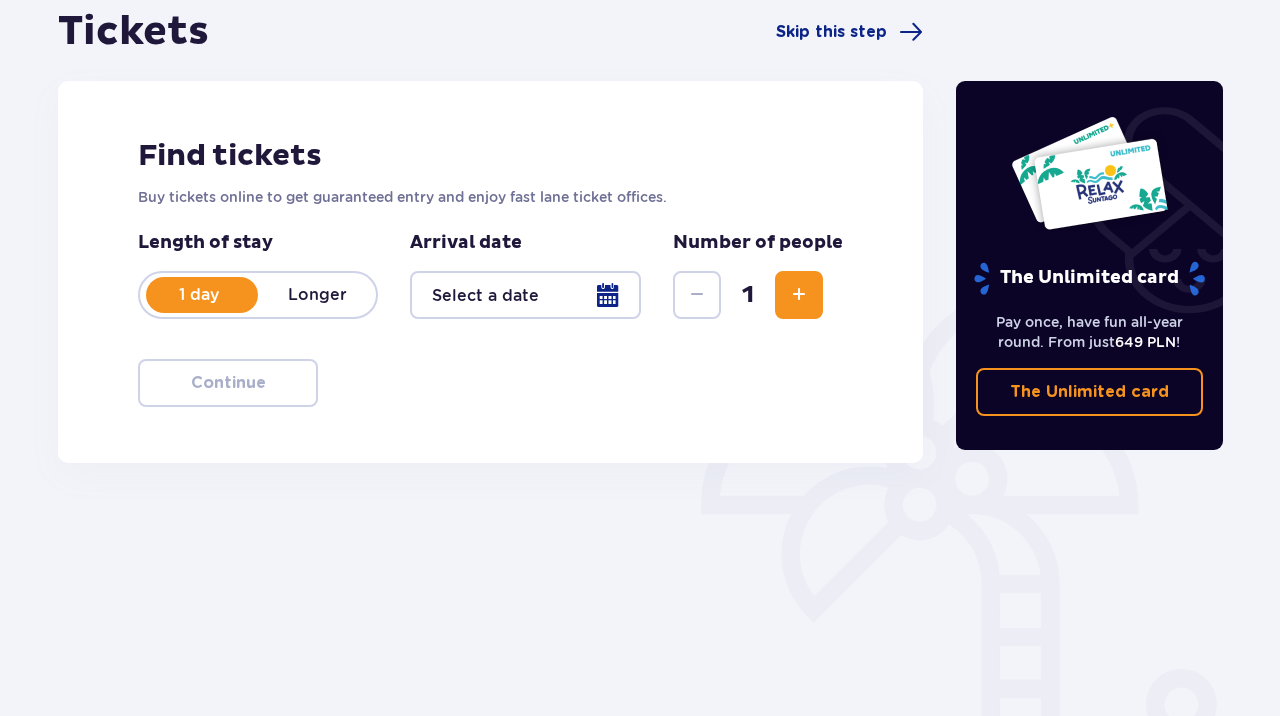 scroll, scrollTop: 209, scrollLeft: 0, axis: vertical 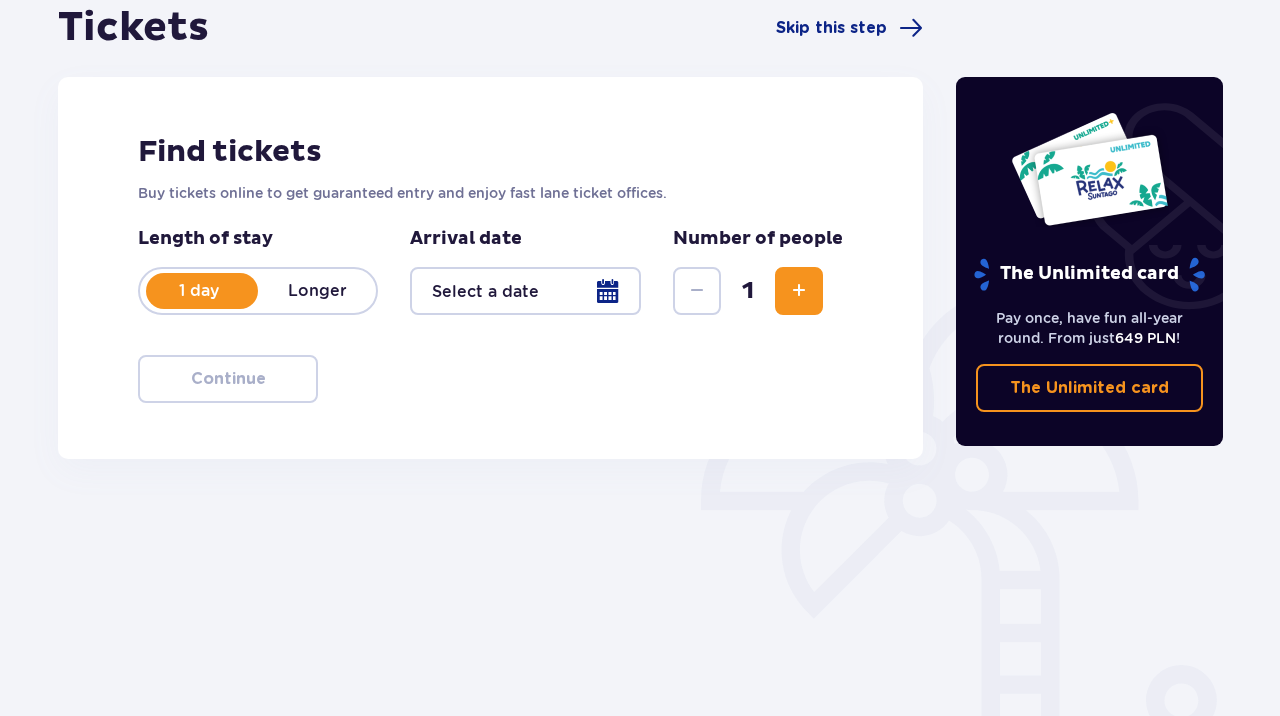 click at bounding box center (525, 291) 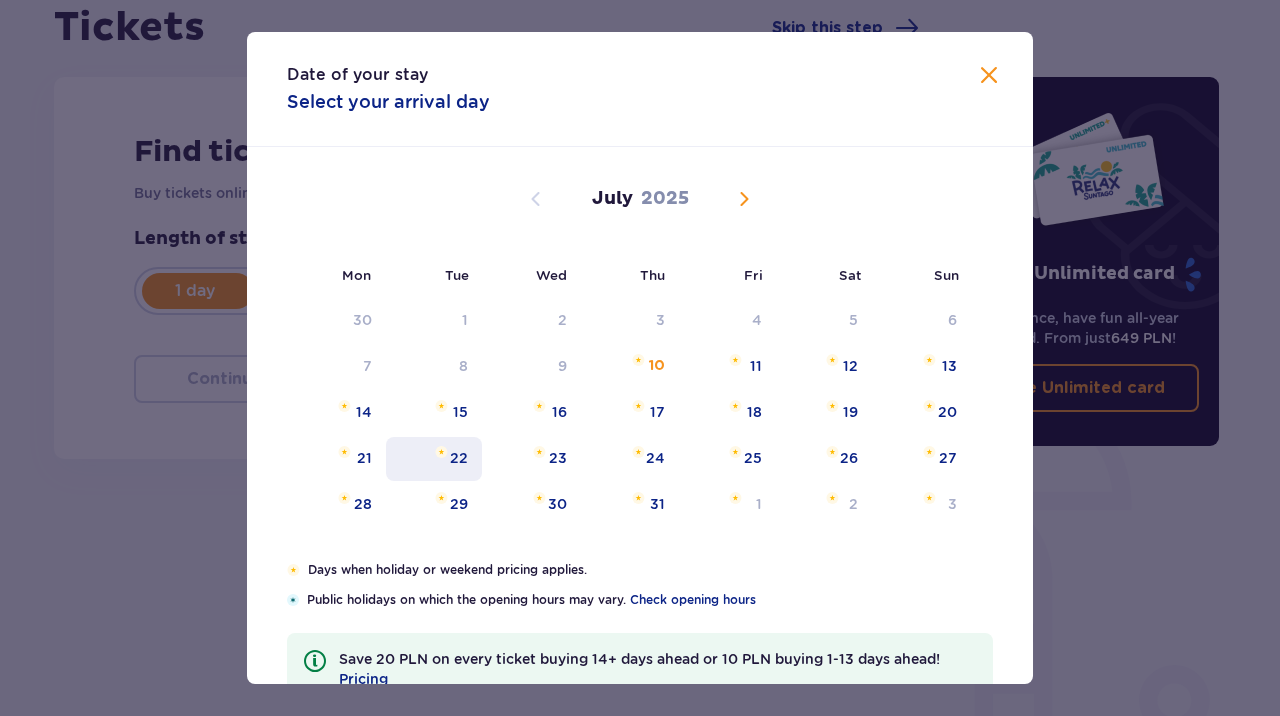 click on "22" at bounding box center (459, 458) 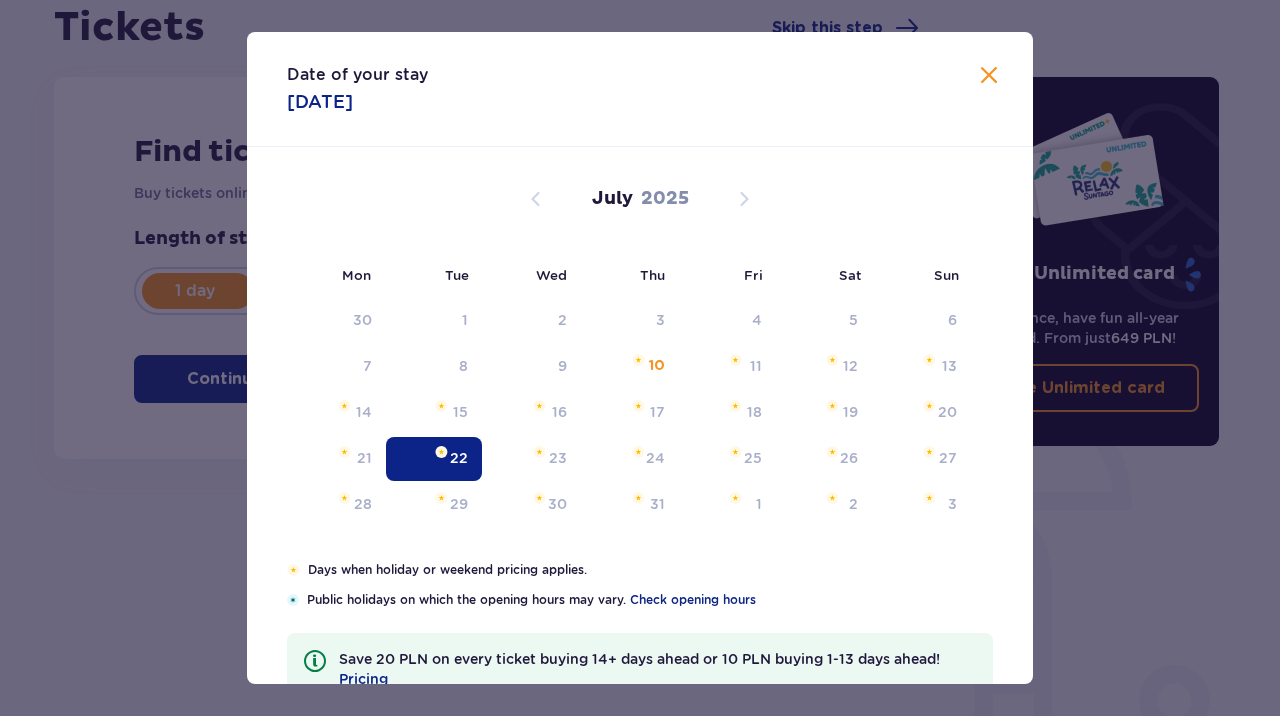 type on "[DATE]" 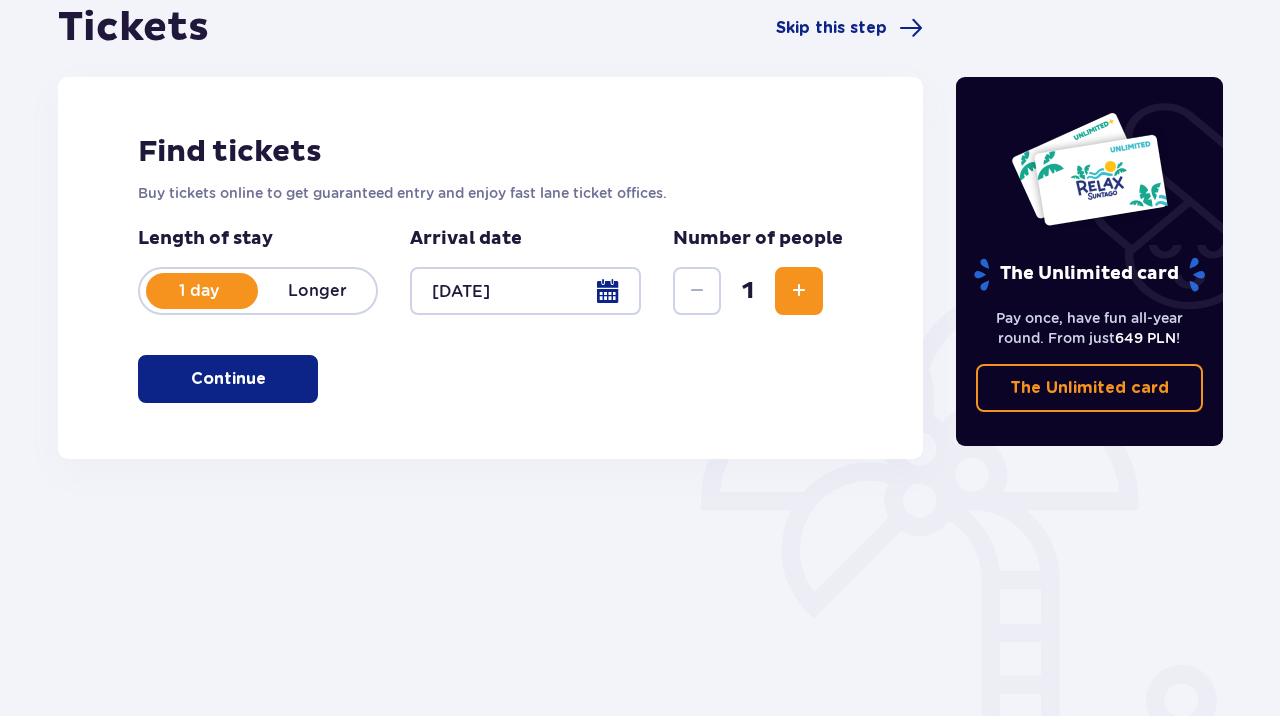 click at bounding box center (799, 291) 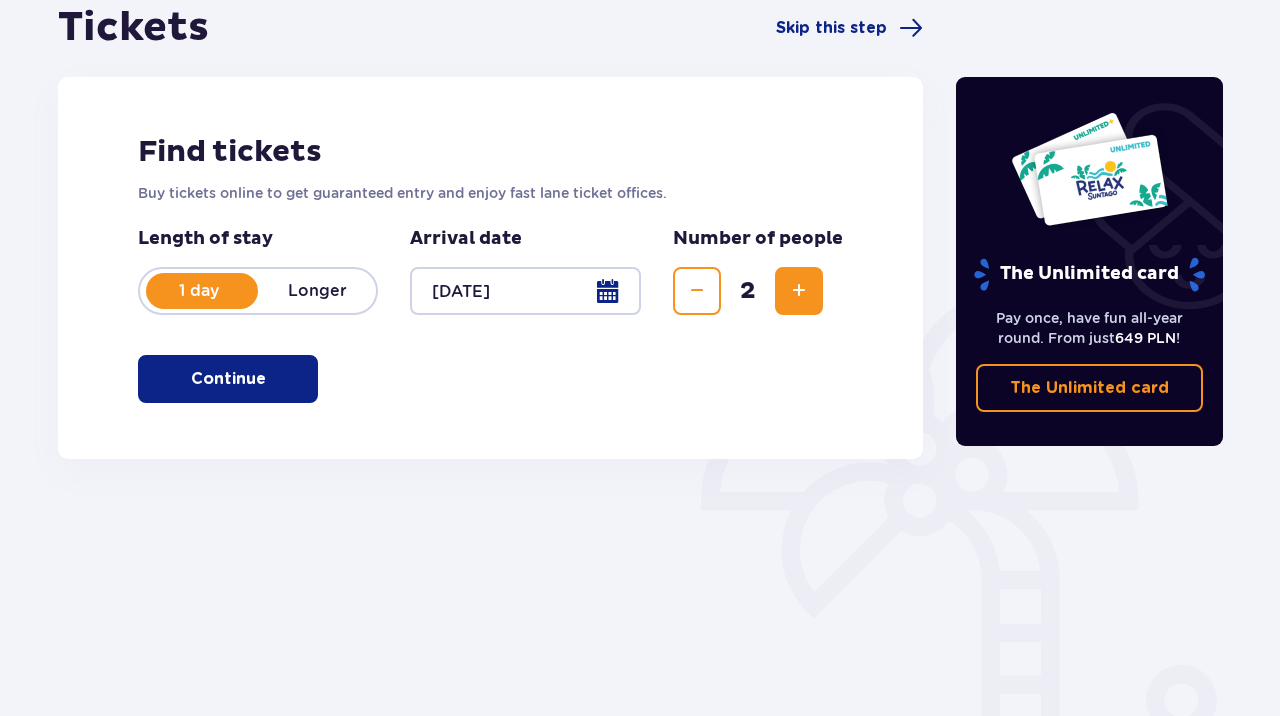 click at bounding box center [799, 291] 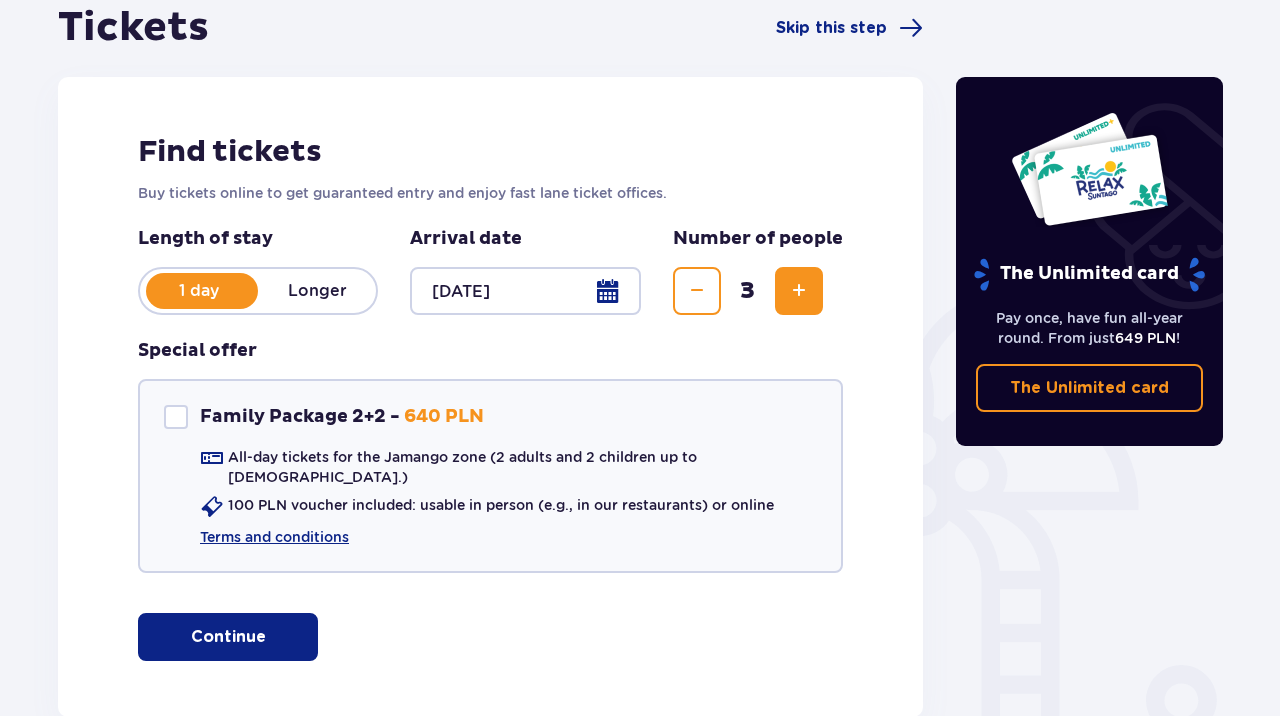 click at bounding box center [799, 291] 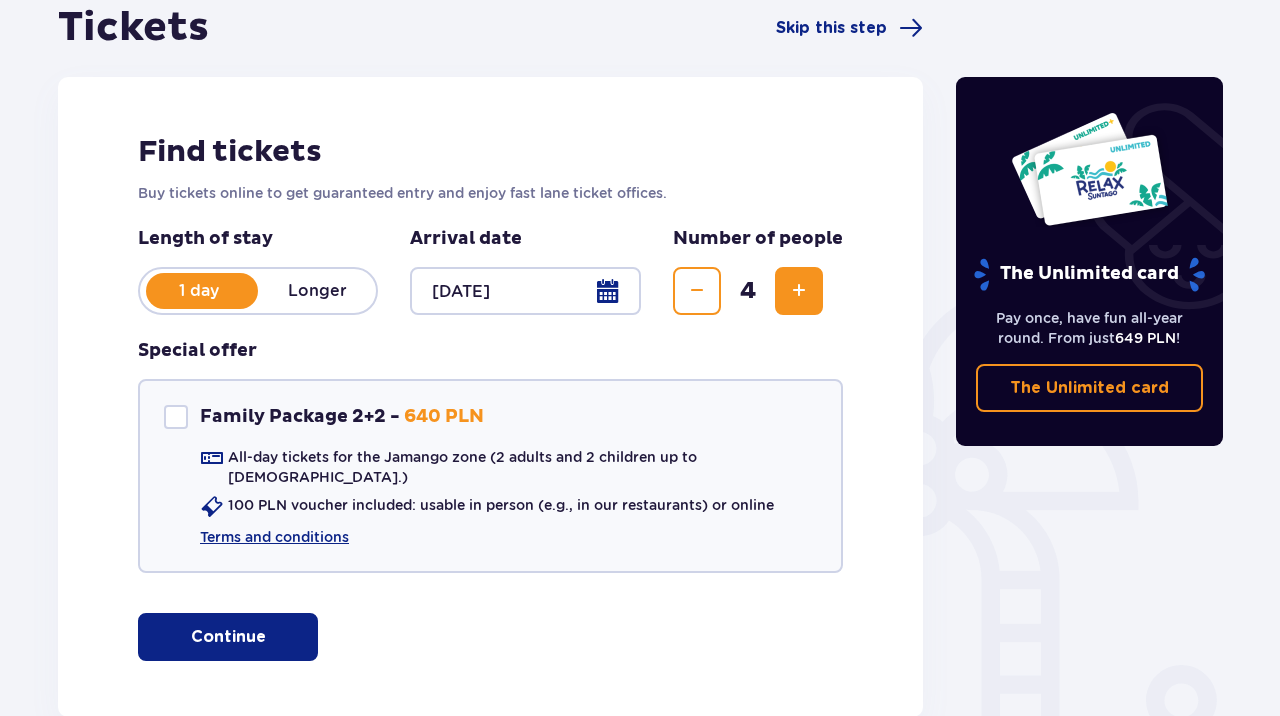 click at bounding box center [799, 291] 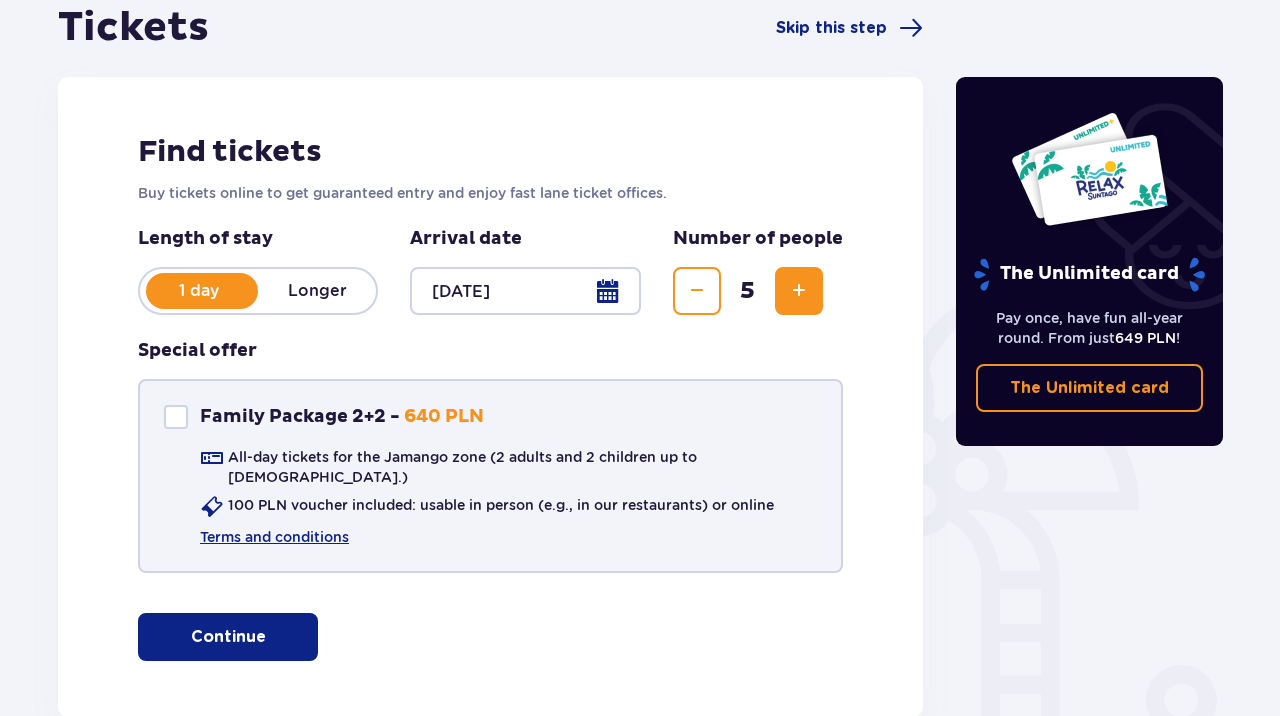 click at bounding box center [176, 417] 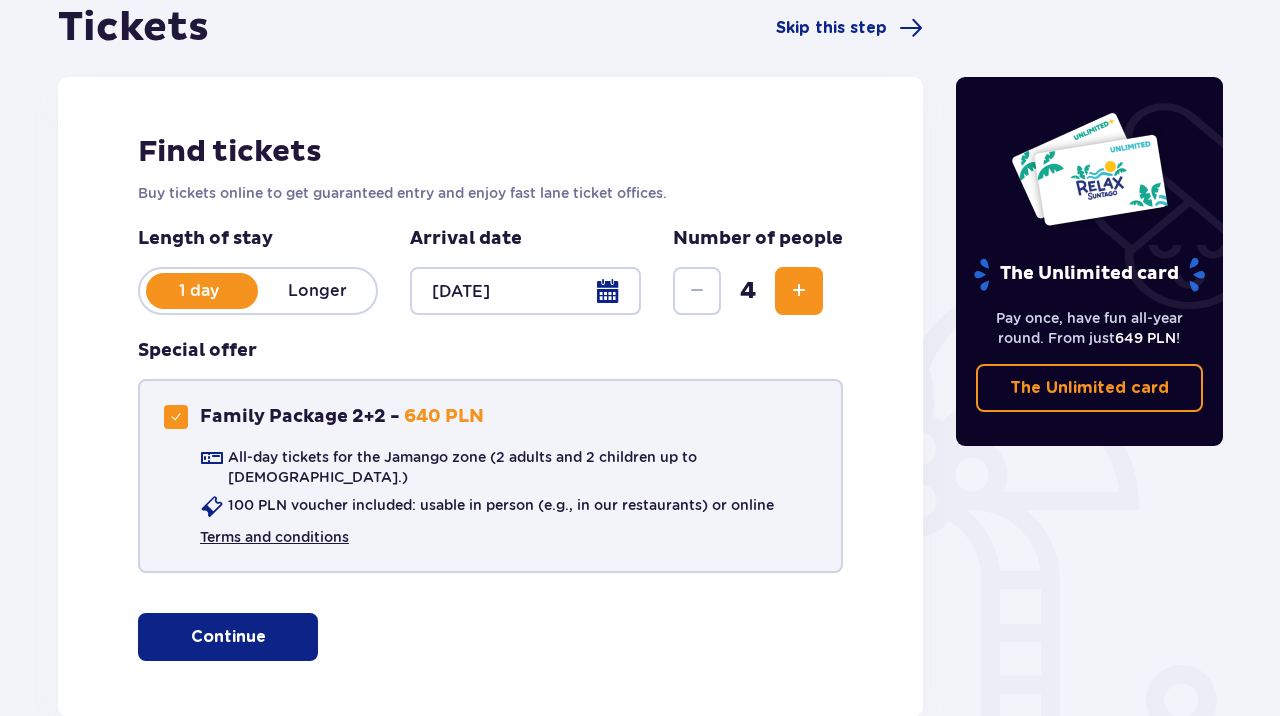 click on "Terms and conditions" at bounding box center (274, 537) 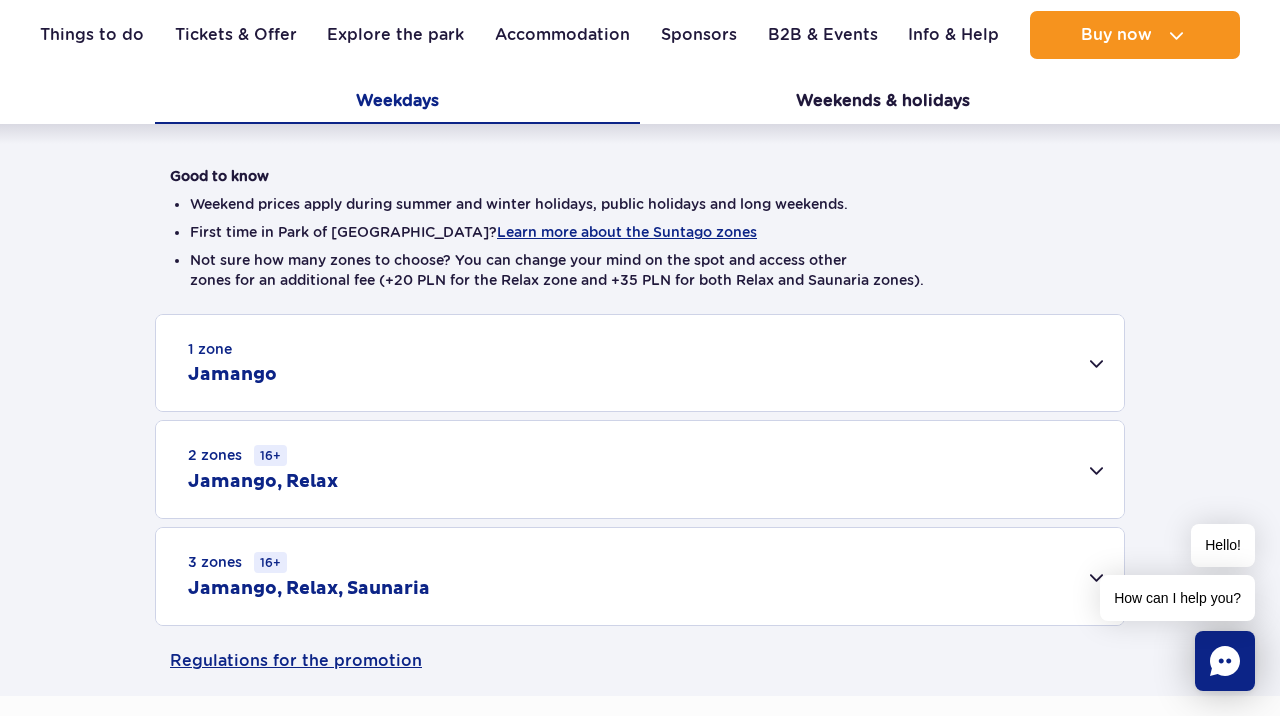 scroll, scrollTop: 435, scrollLeft: 0, axis: vertical 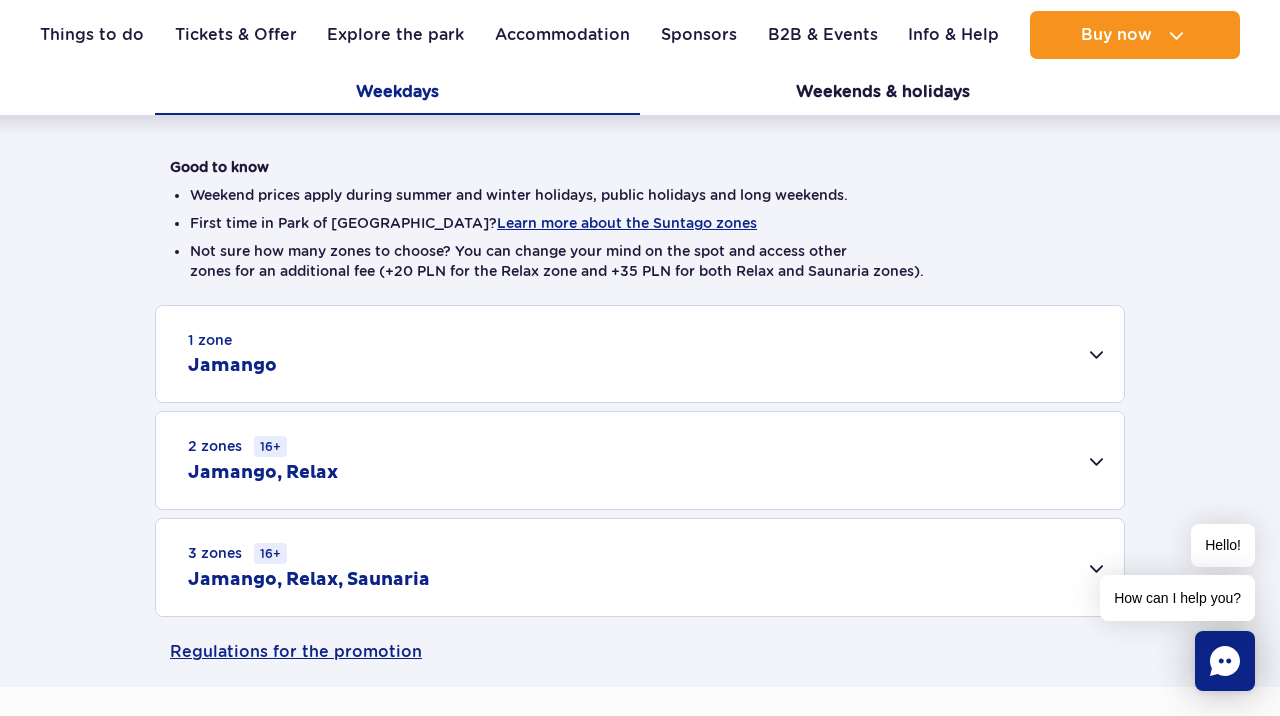 click on "1 zone
Jamango" at bounding box center (640, 354) 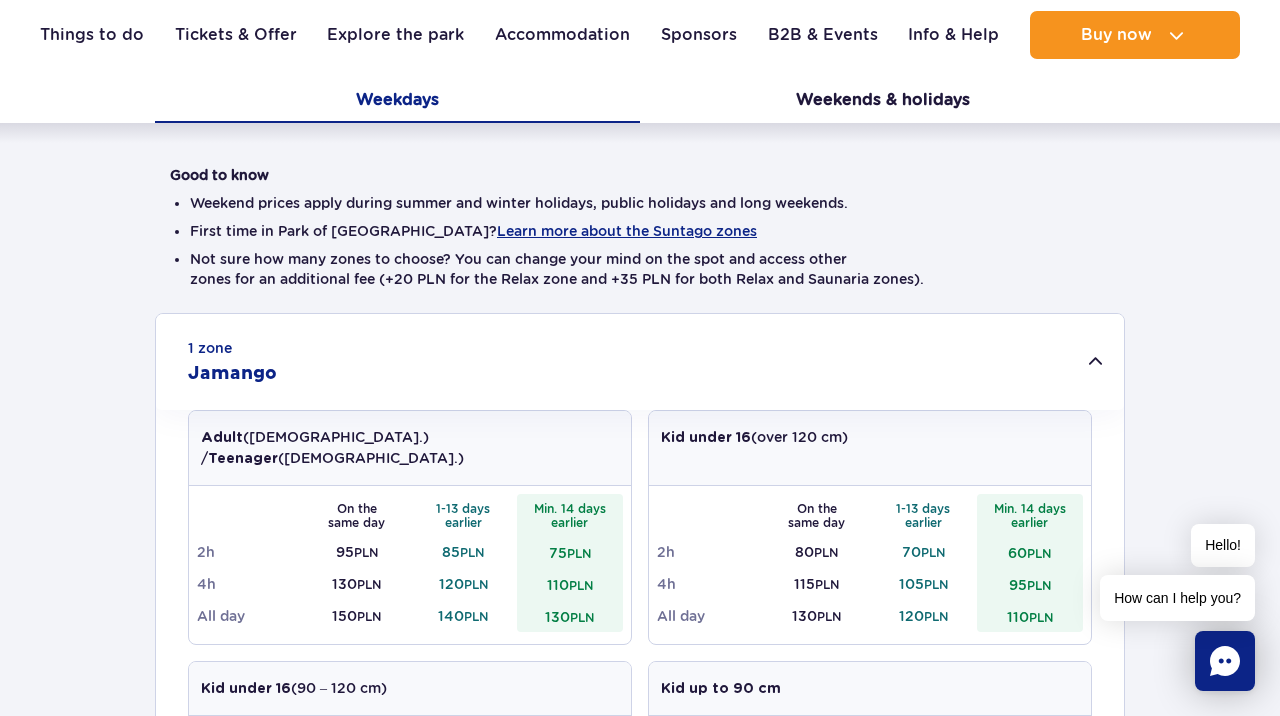 scroll, scrollTop: 0, scrollLeft: 0, axis: both 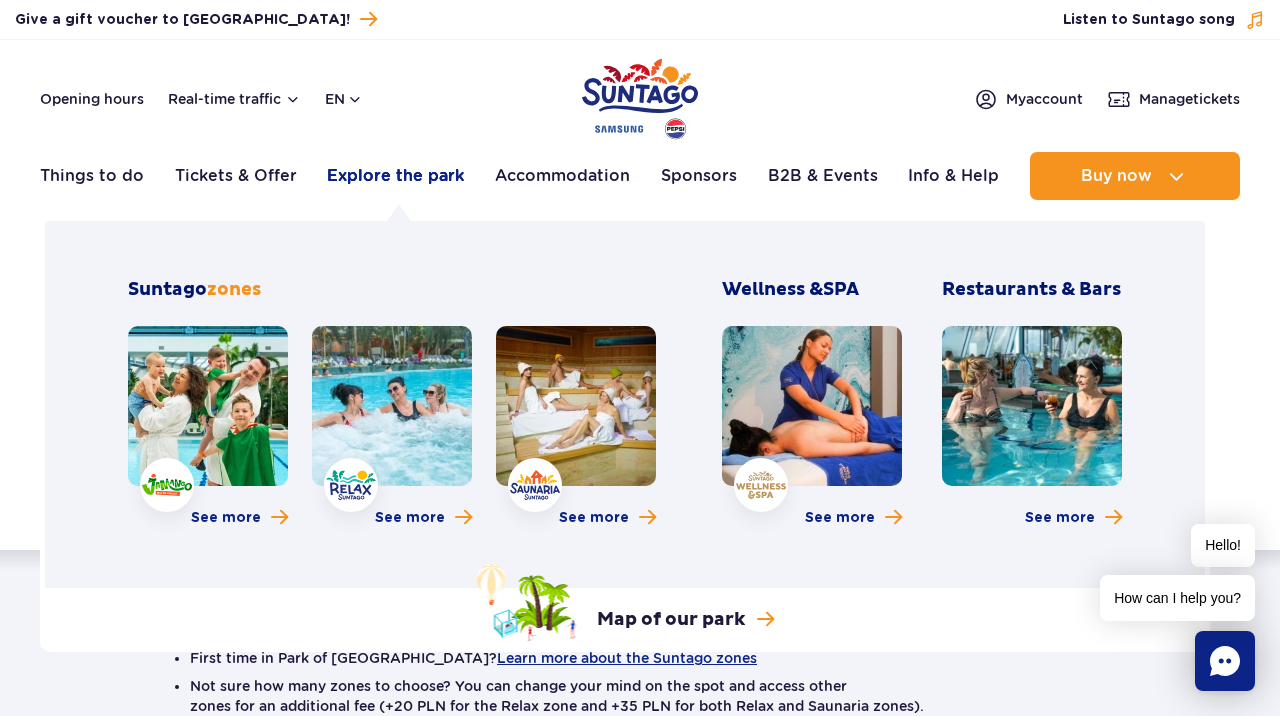 click on "Explore the park" at bounding box center [395, 176] 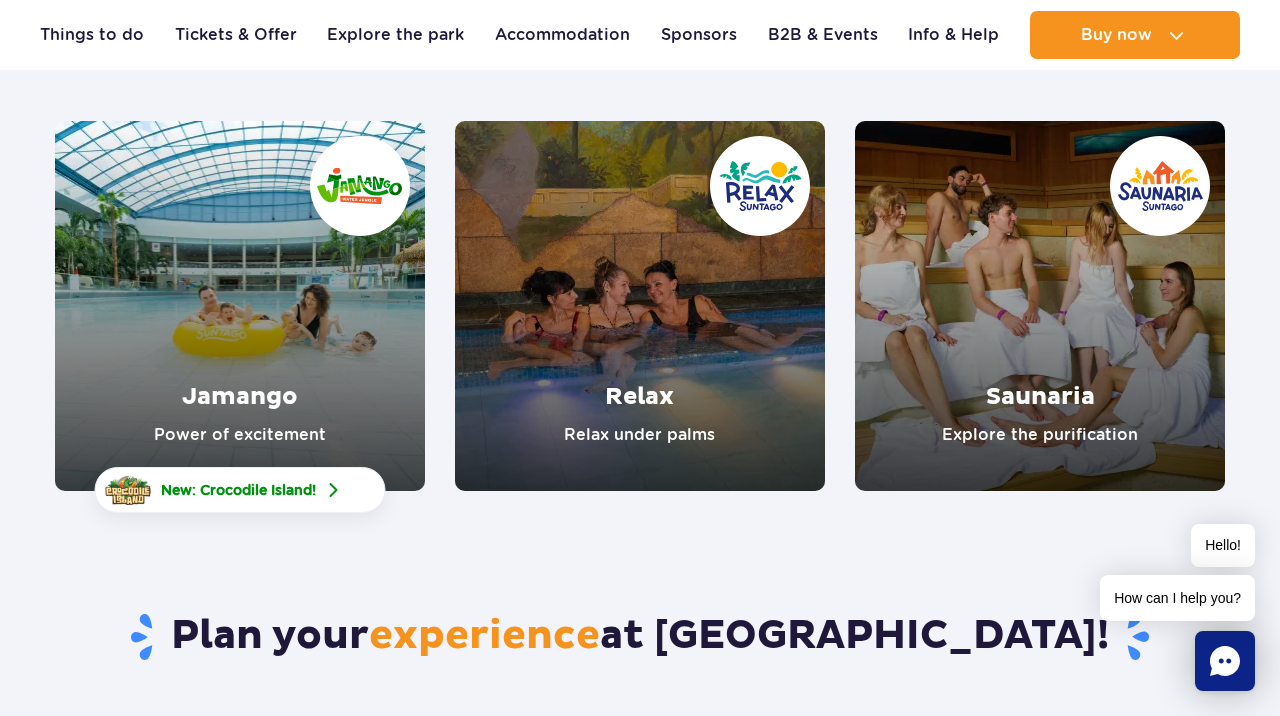 scroll, scrollTop: 0, scrollLeft: 0, axis: both 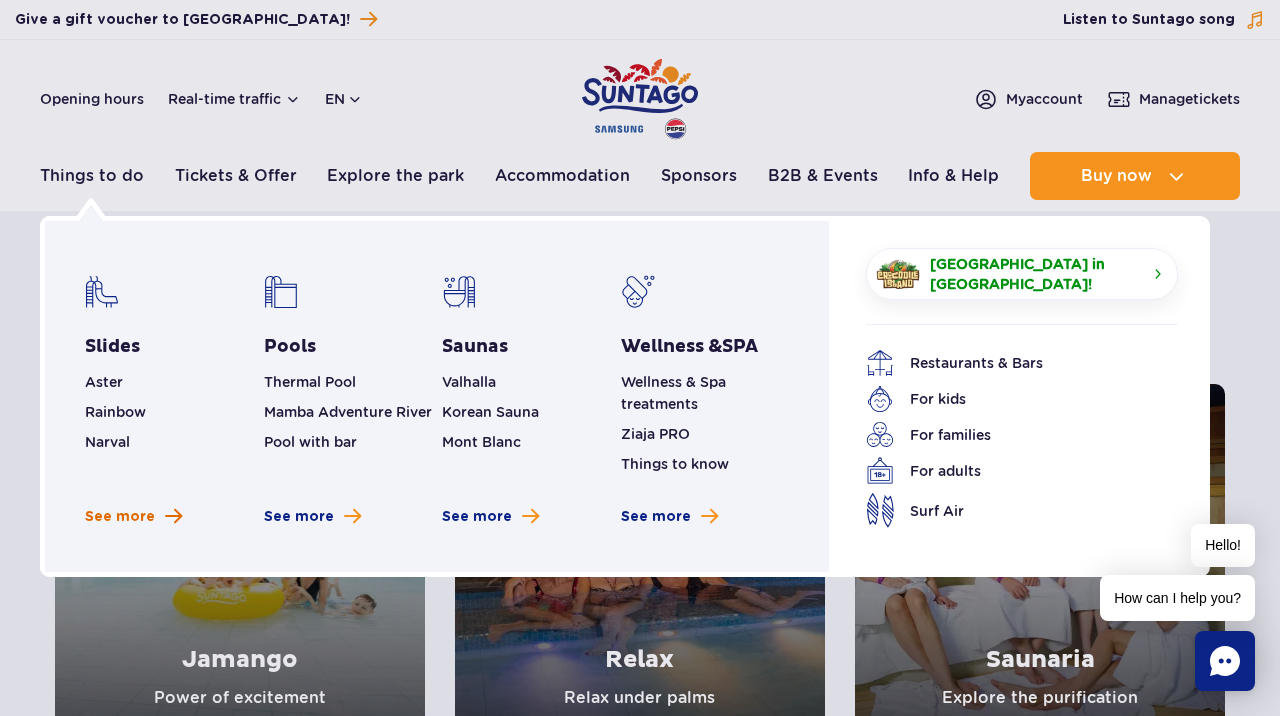 click on "See more" at bounding box center (133, 517) 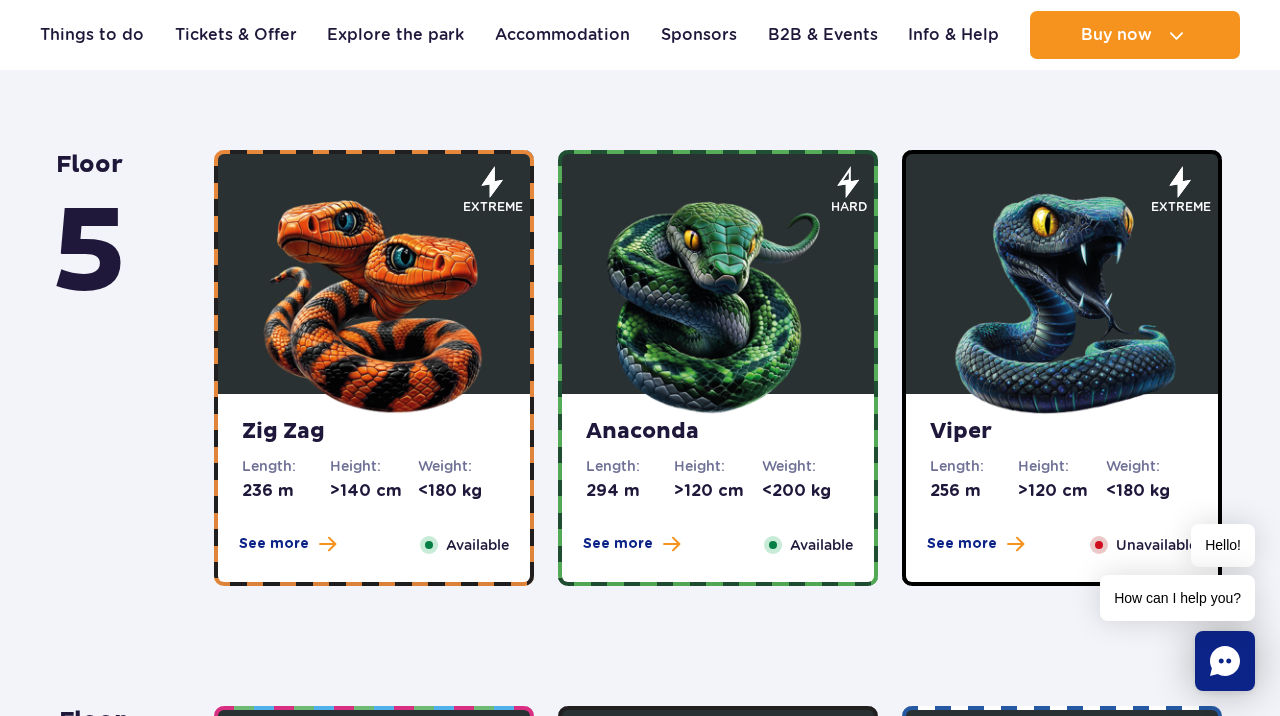 scroll, scrollTop: 1009, scrollLeft: 0, axis: vertical 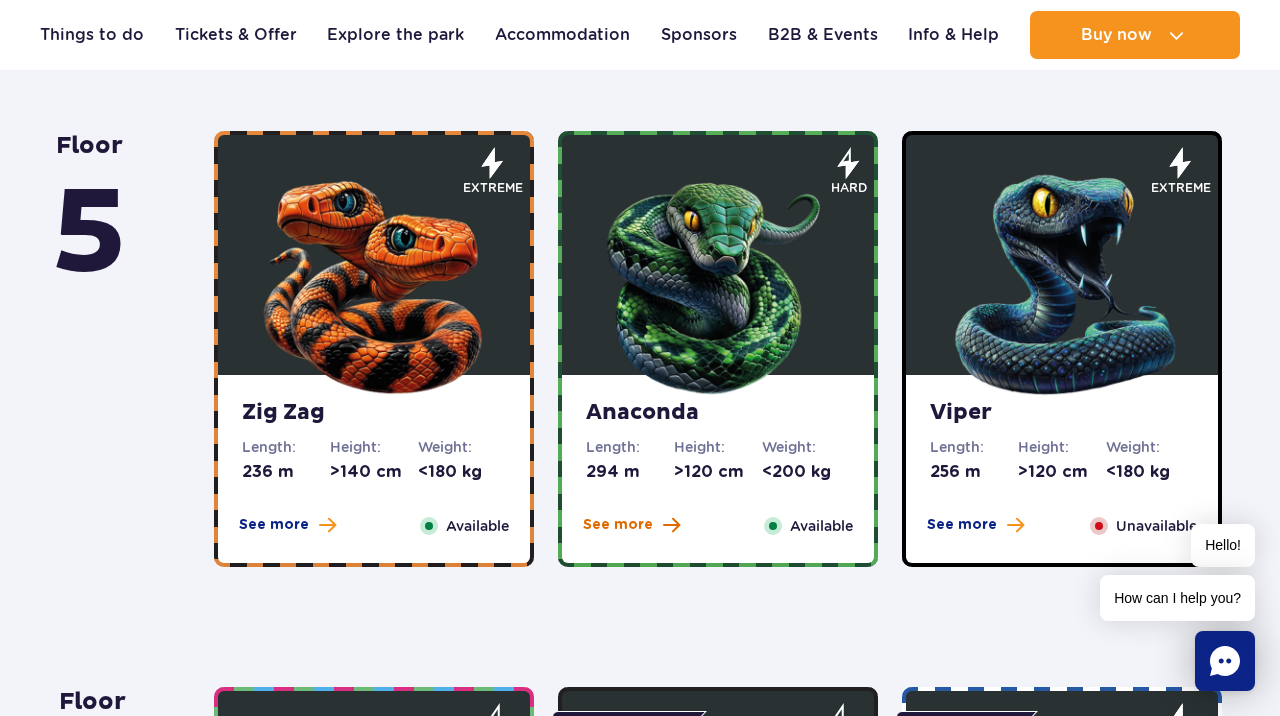 click on "See more" at bounding box center (618, 525) 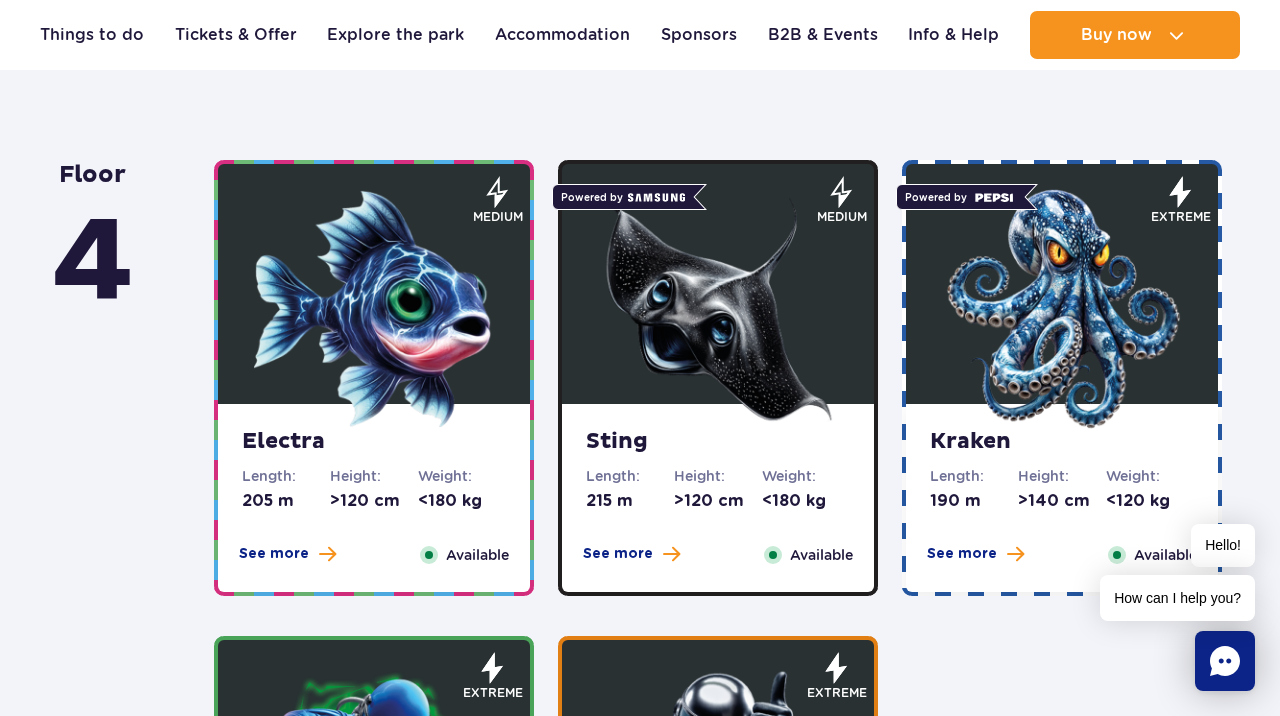 scroll, scrollTop: 2215, scrollLeft: 0, axis: vertical 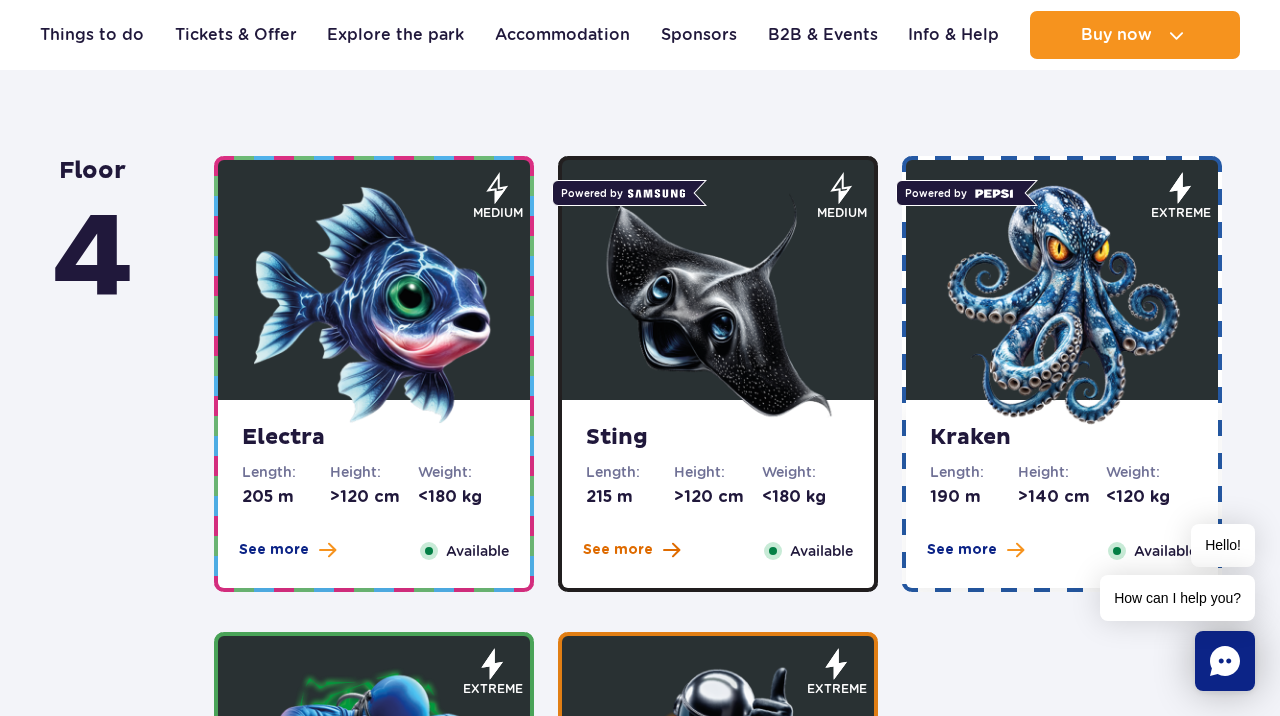click on "See more" at bounding box center (618, 550) 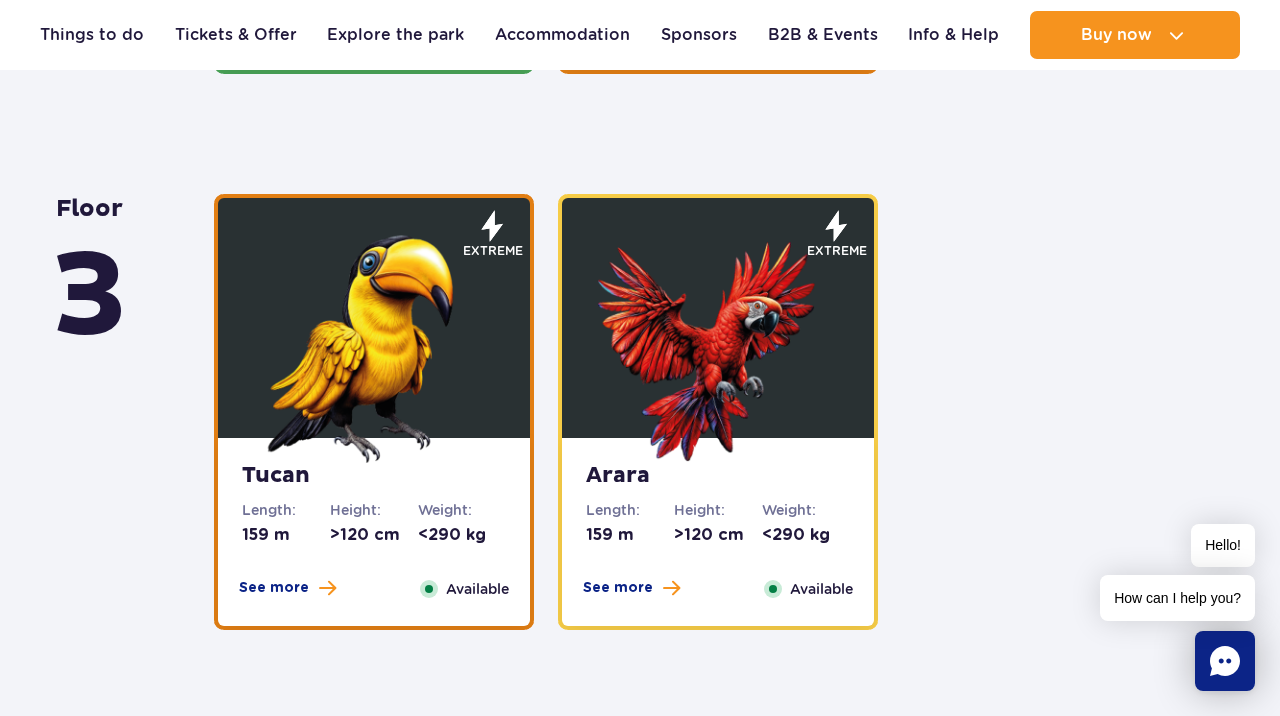 scroll, scrollTop: 3297, scrollLeft: 0, axis: vertical 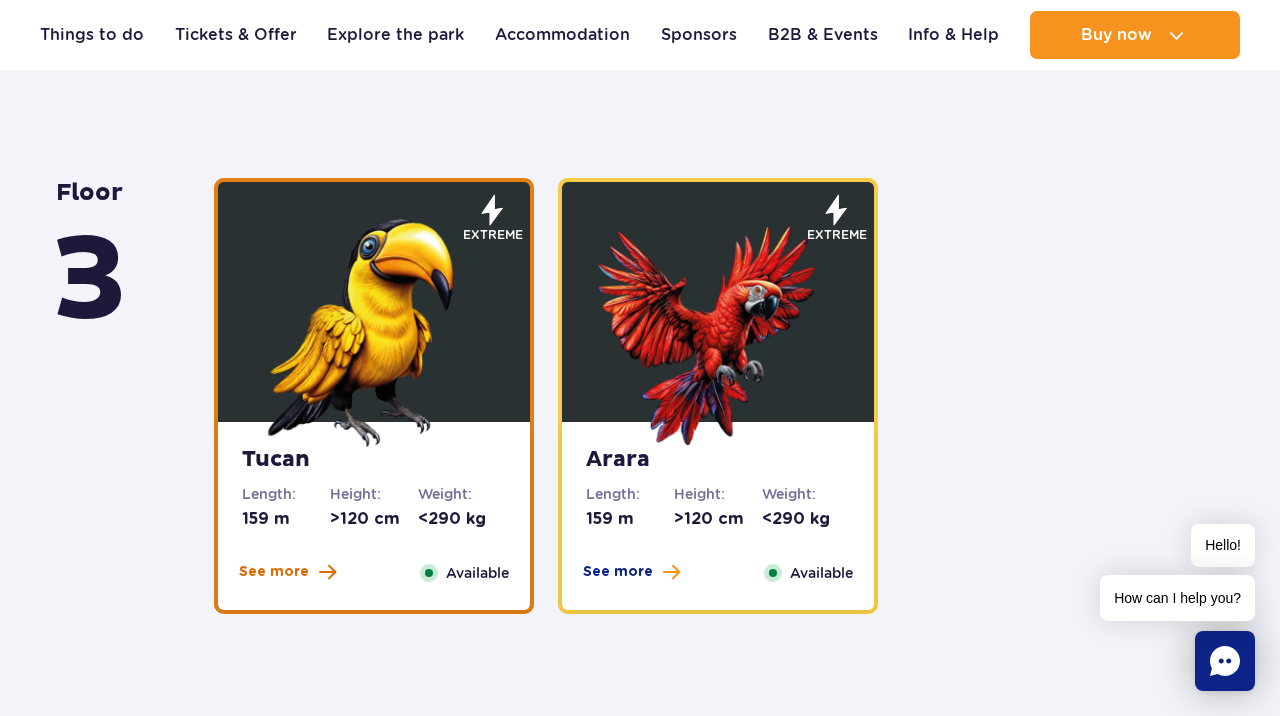 click on "See more" at bounding box center (274, 572) 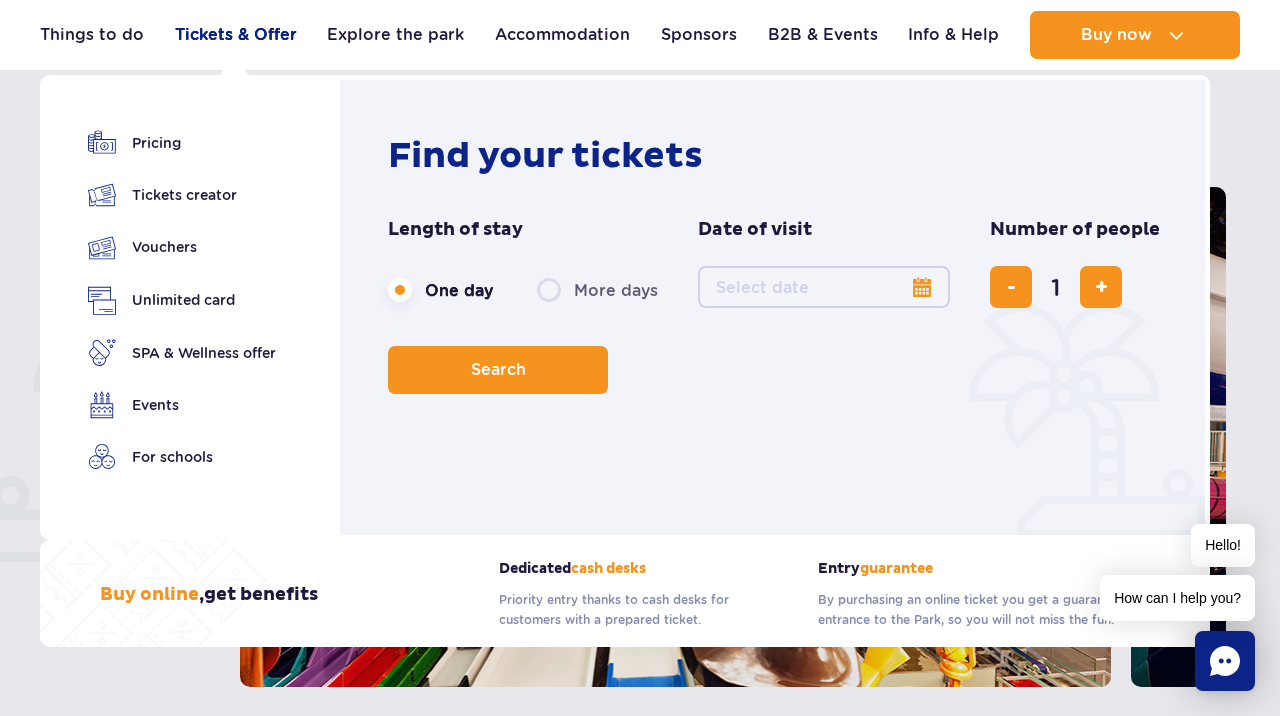 scroll, scrollTop: 0, scrollLeft: 0, axis: both 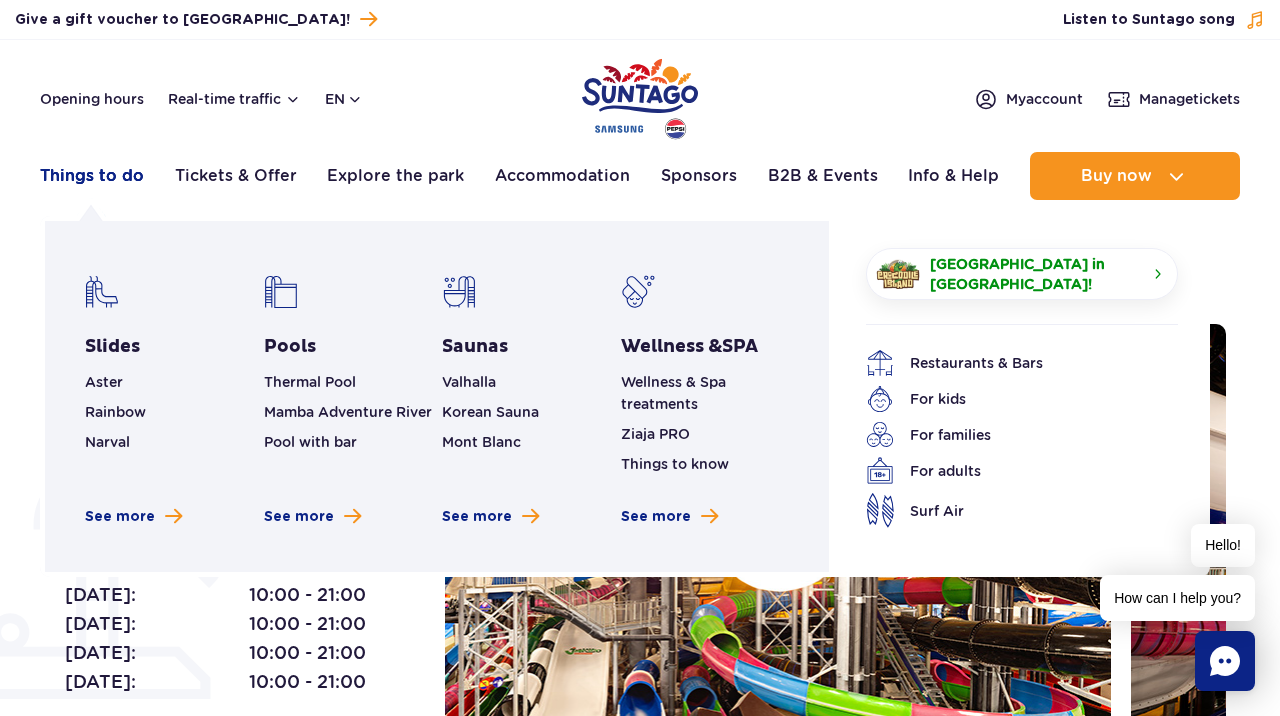 click on "Things to do" at bounding box center [92, 176] 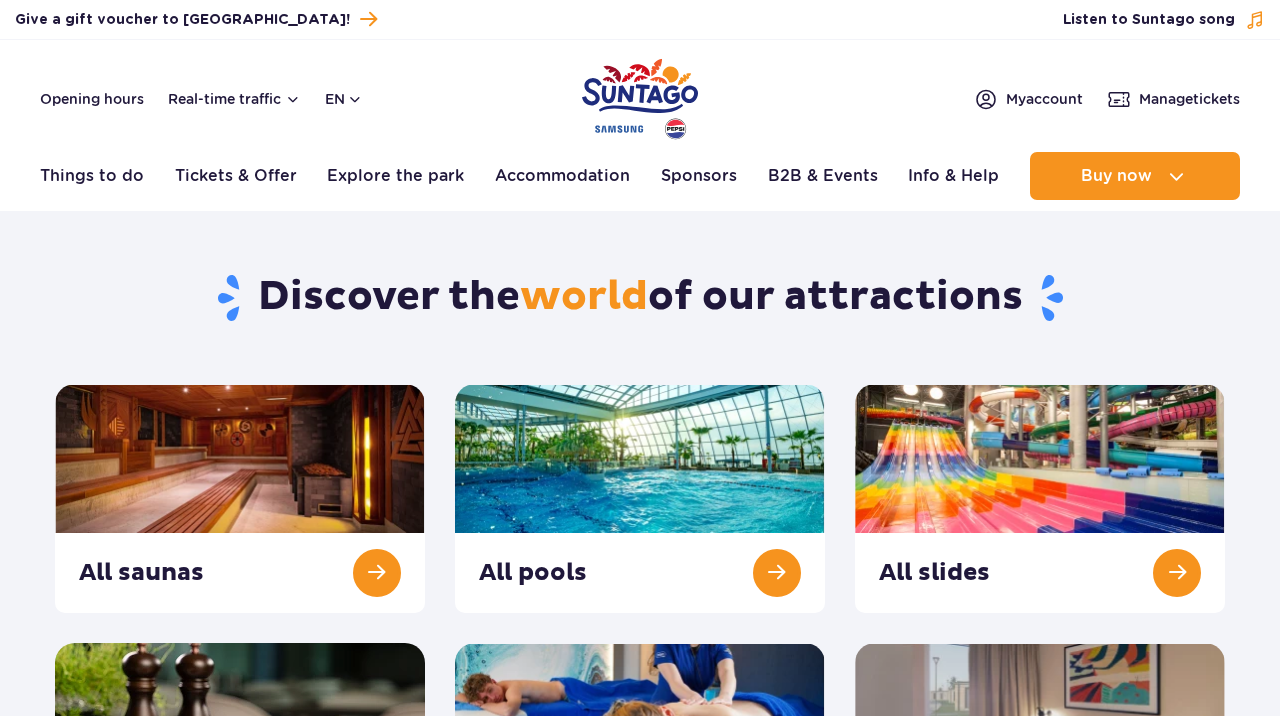 scroll, scrollTop: 0, scrollLeft: 0, axis: both 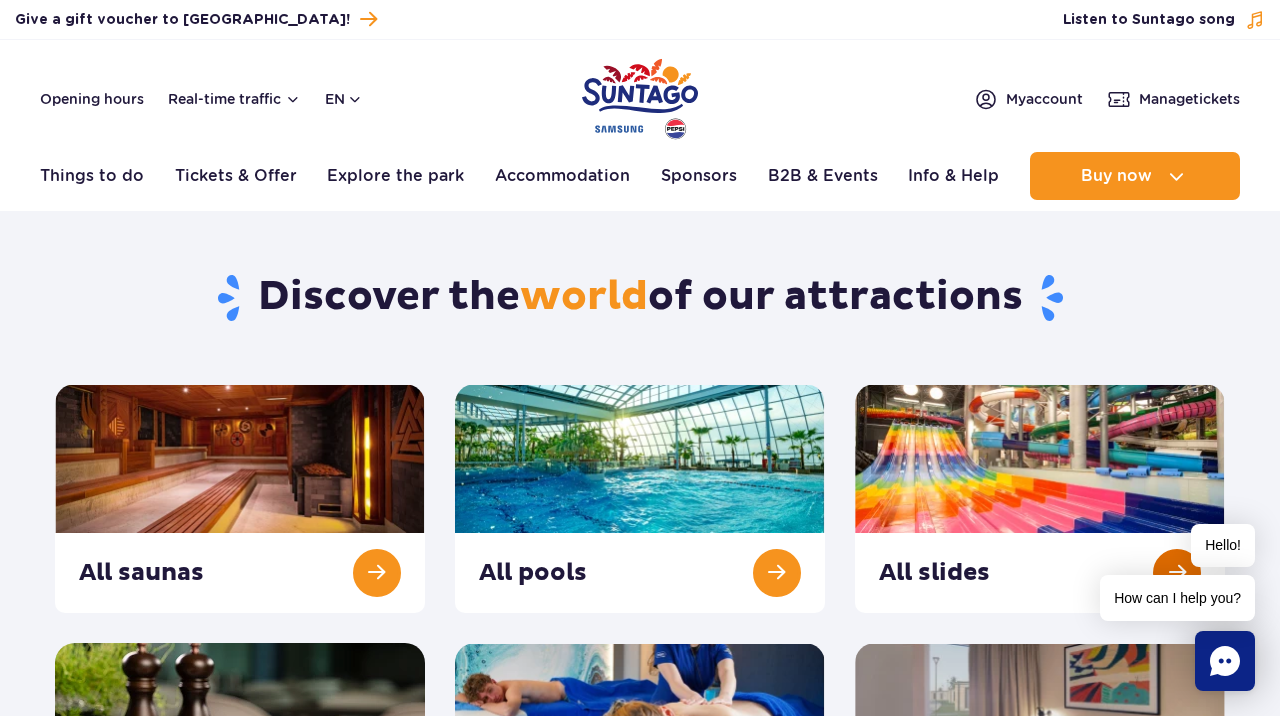 click at bounding box center (1040, 498) 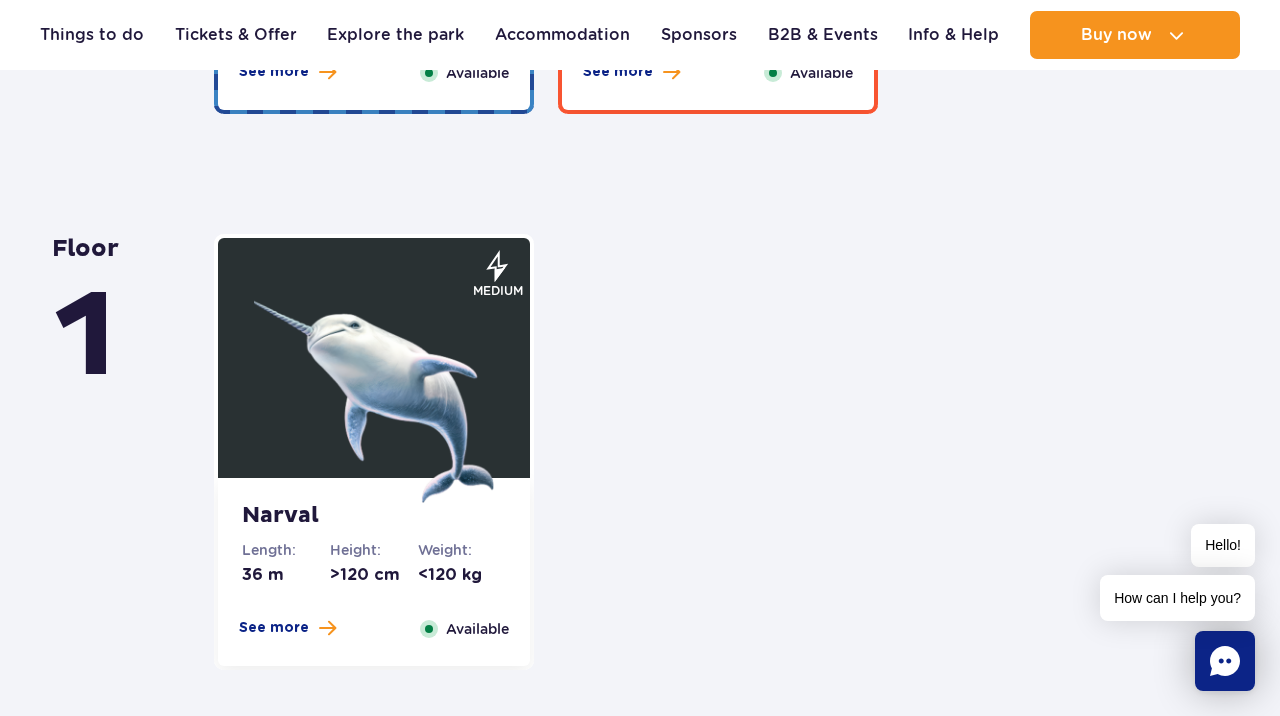 scroll, scrollTop: 4104, scrollLeft: 0, axis: vertical 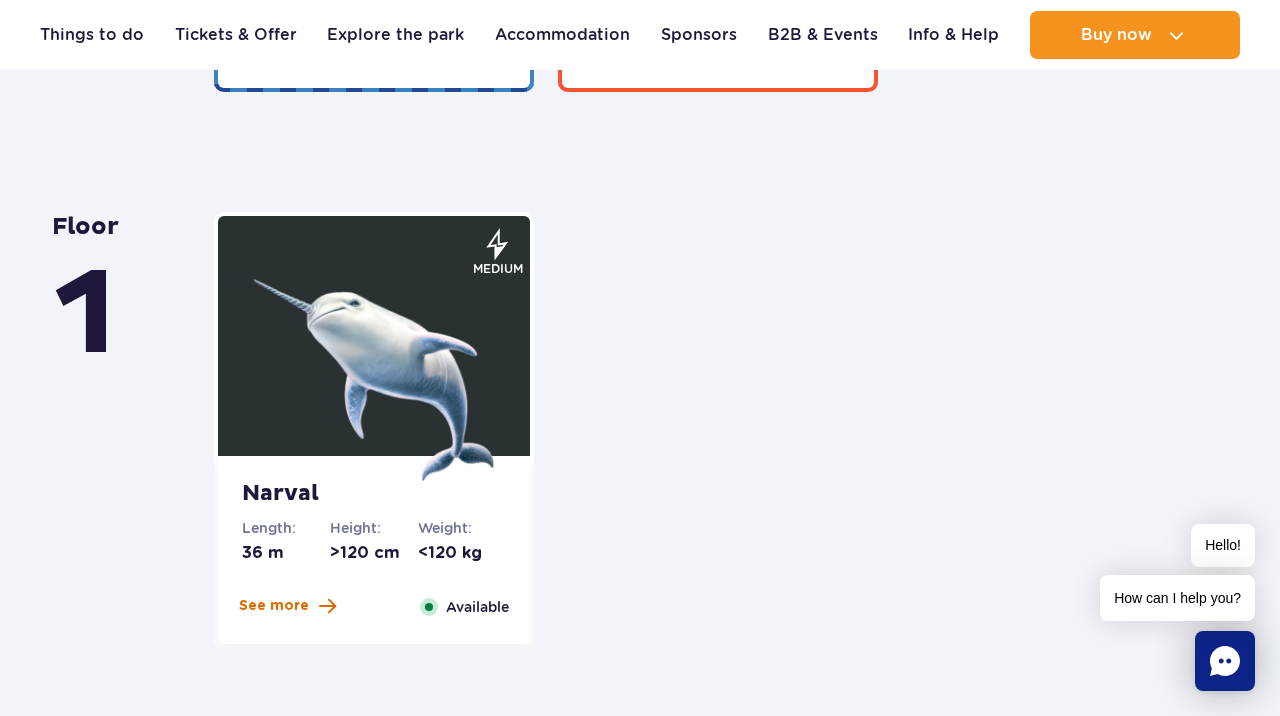 click on "See more" at bounding box center (274, 606) 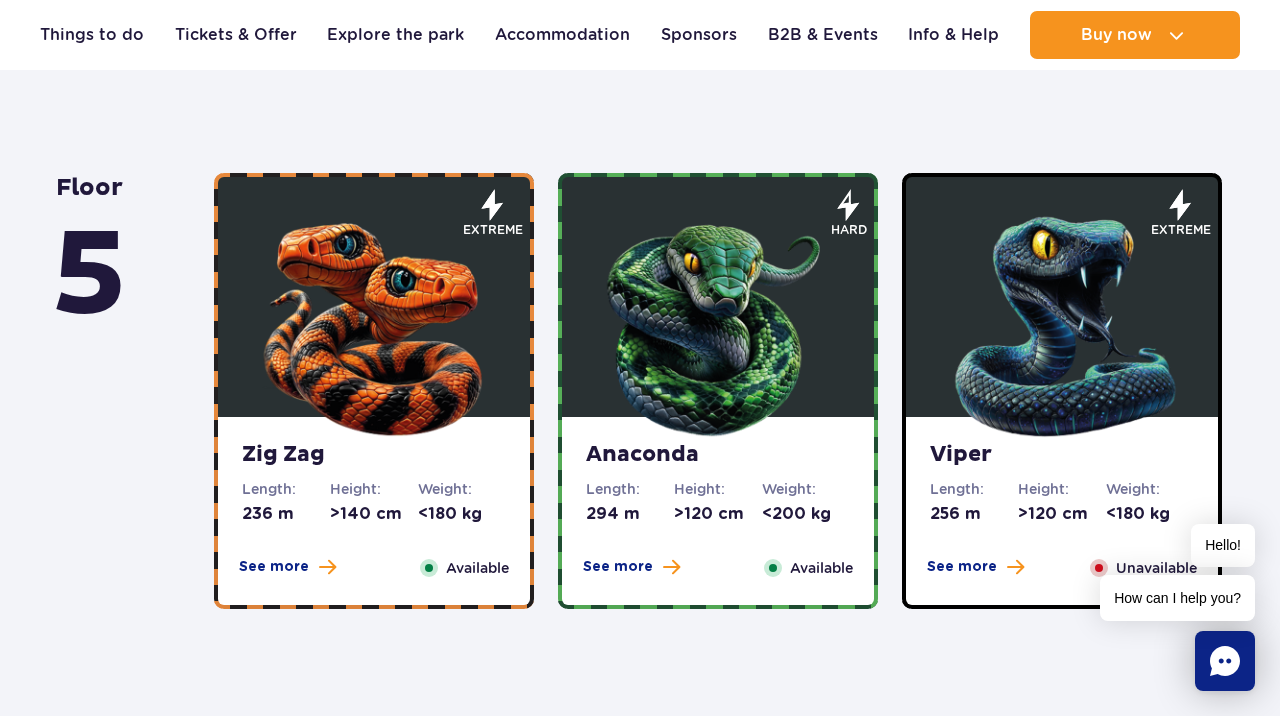 scroll, scrollTop: 964, scrollLeft: 0, axis: vertical 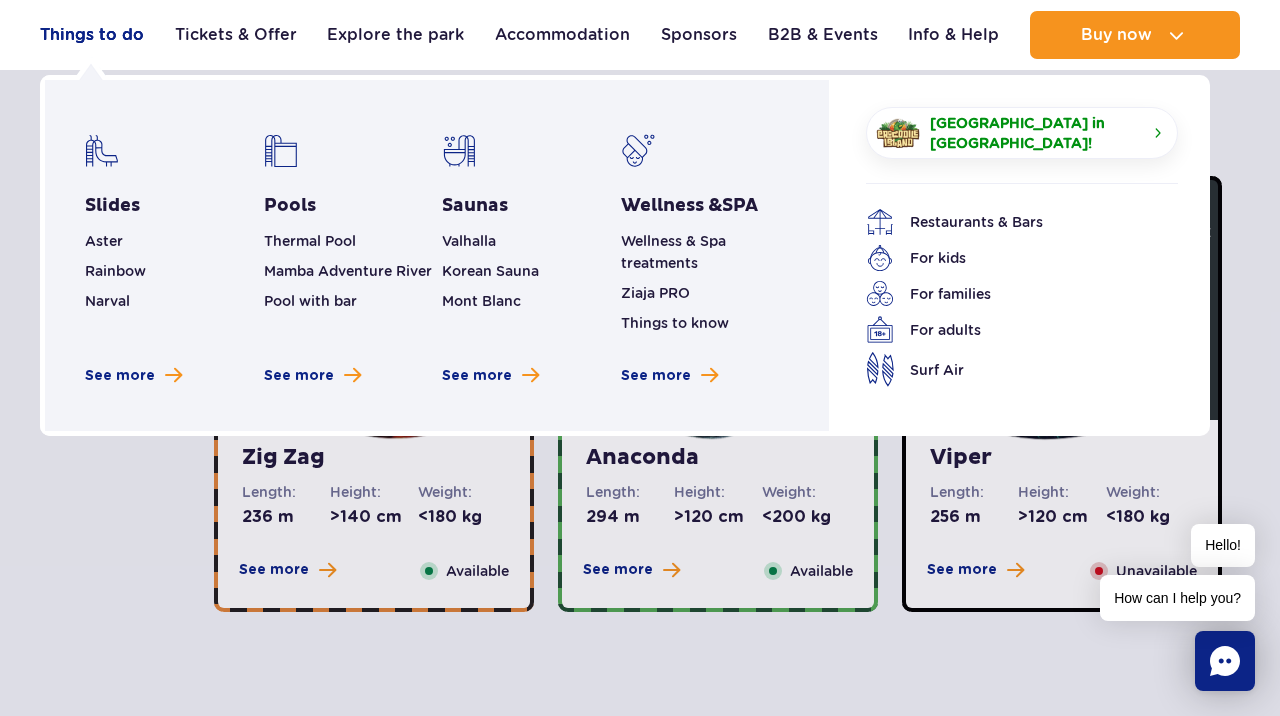 click on "Things to do" at bounding box center [92, 35] 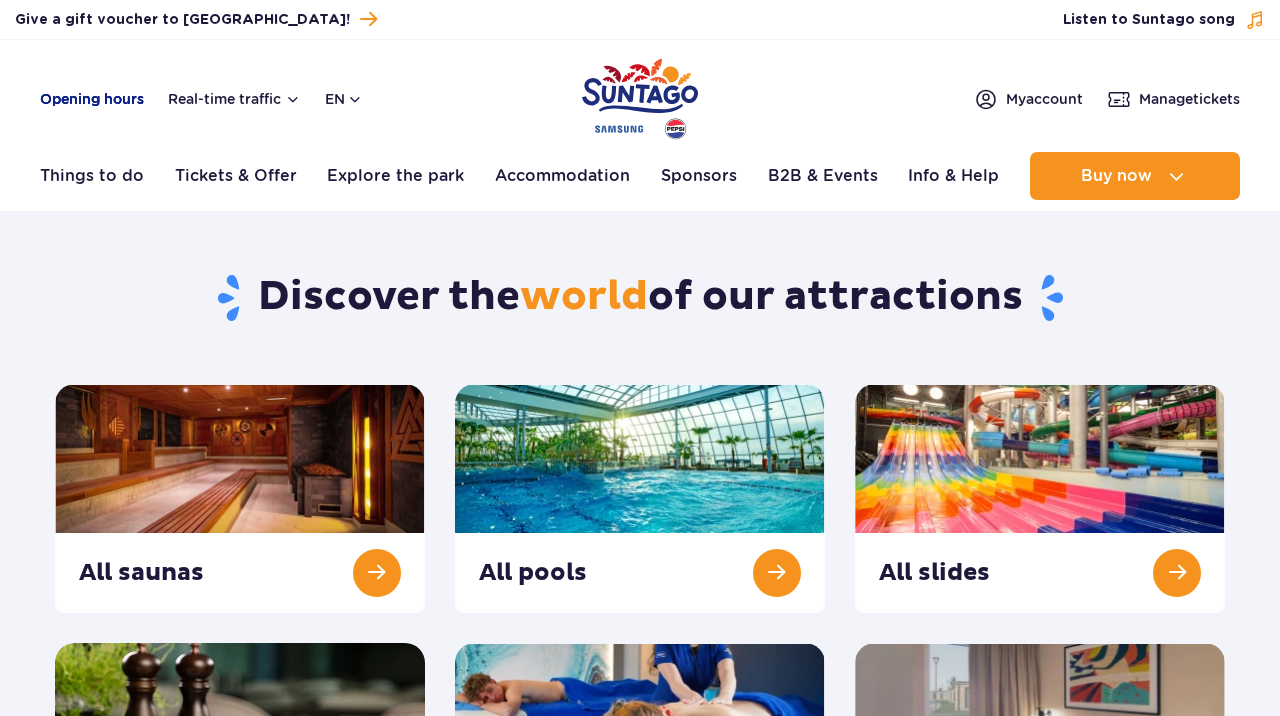scroll, scrollTop: 0, scrollLeft: 0, axis: both 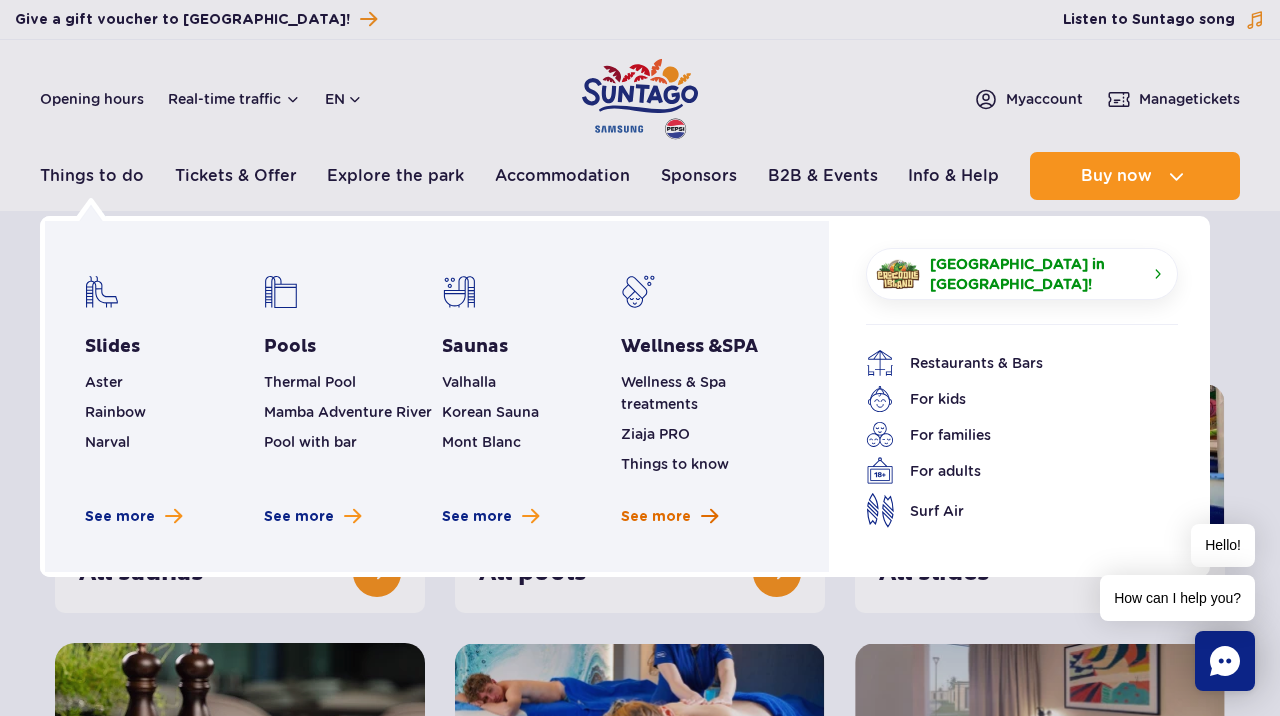 click on "See more" at bounding box center (656, 517) 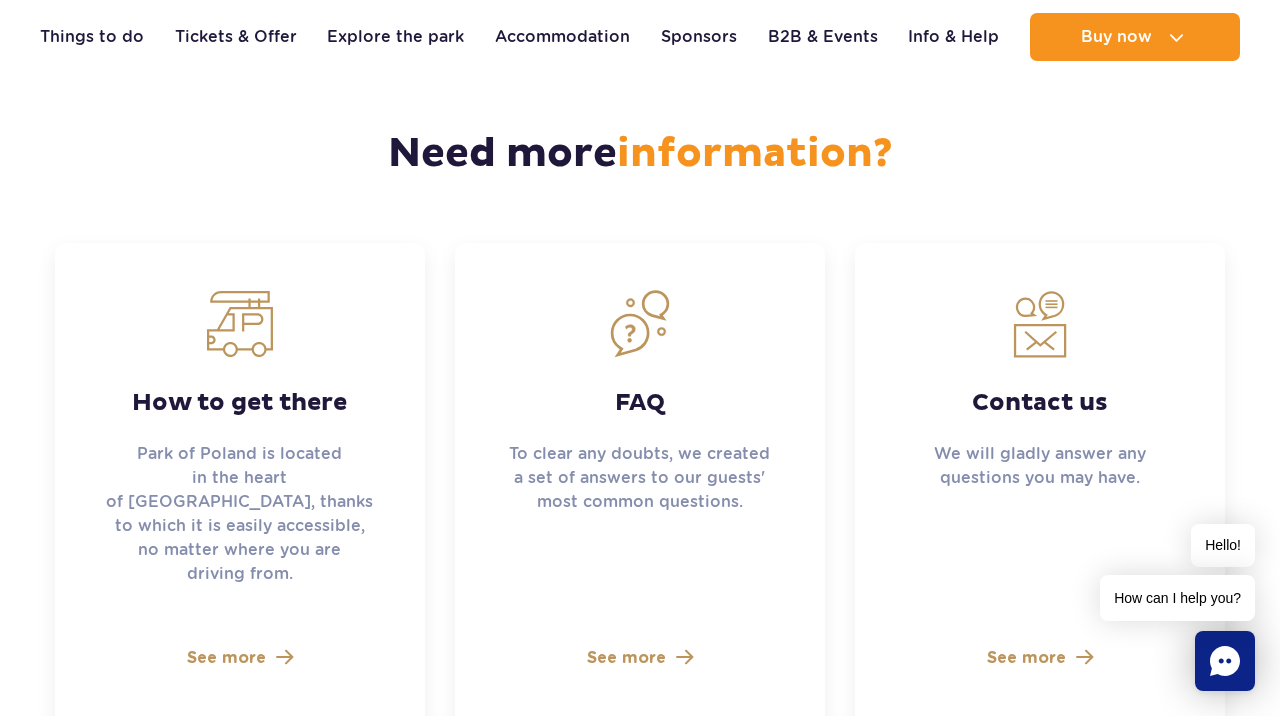 scroll, scrollTop: 5295, scrollLeft: 0, axis: vertical 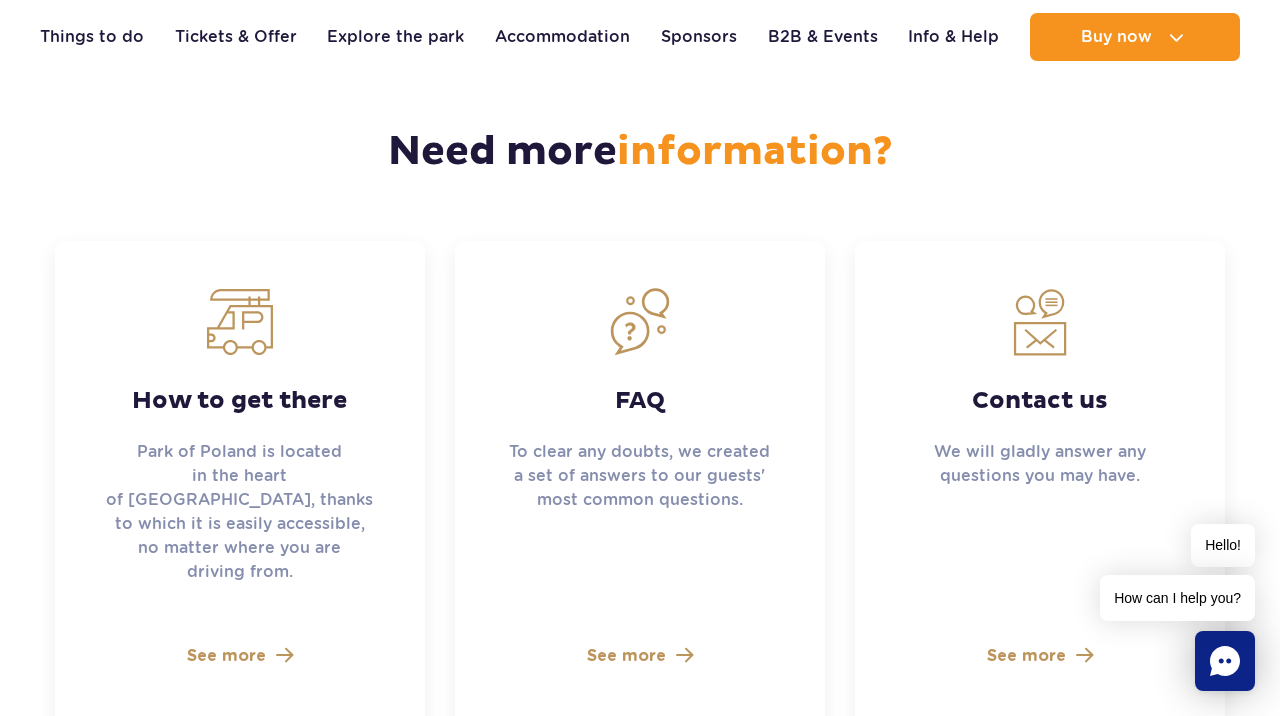 click on "See more" at bounding box center (226, 656) 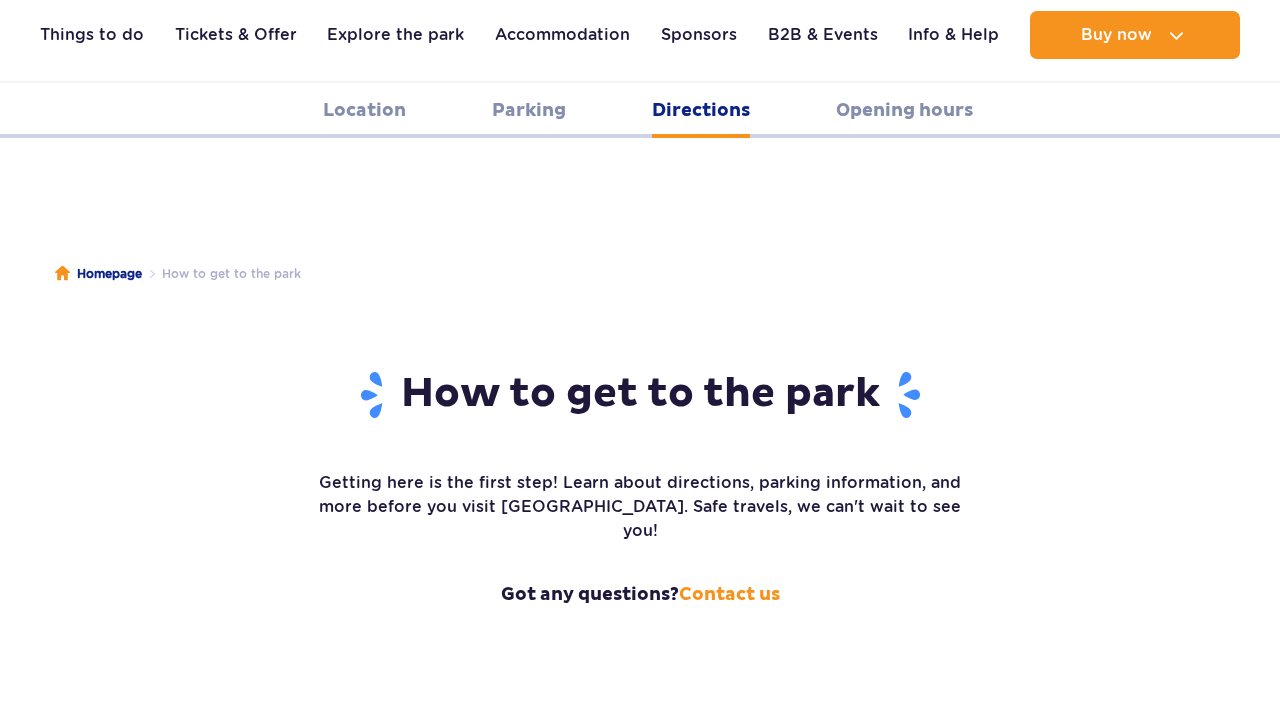 scroll, scrollTop: 2610, scrollLeft: 0, axis: vertical 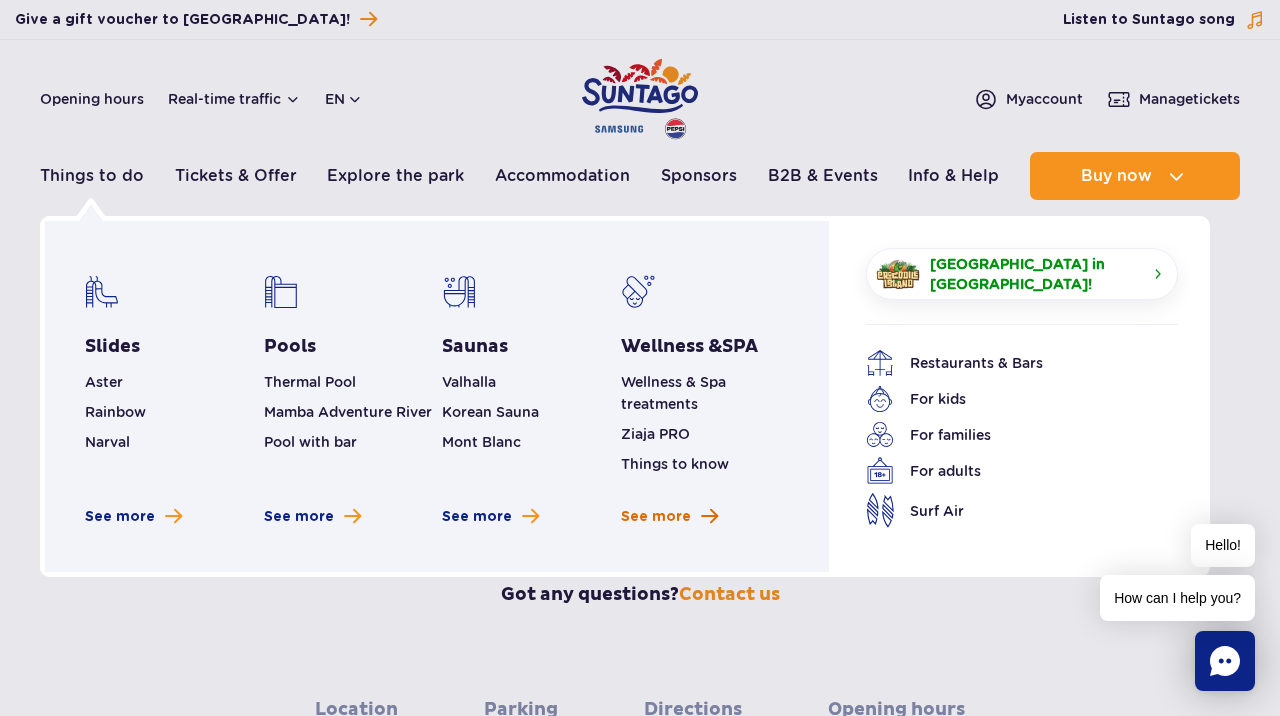 click on "See more" at bounding box center (656, 517) 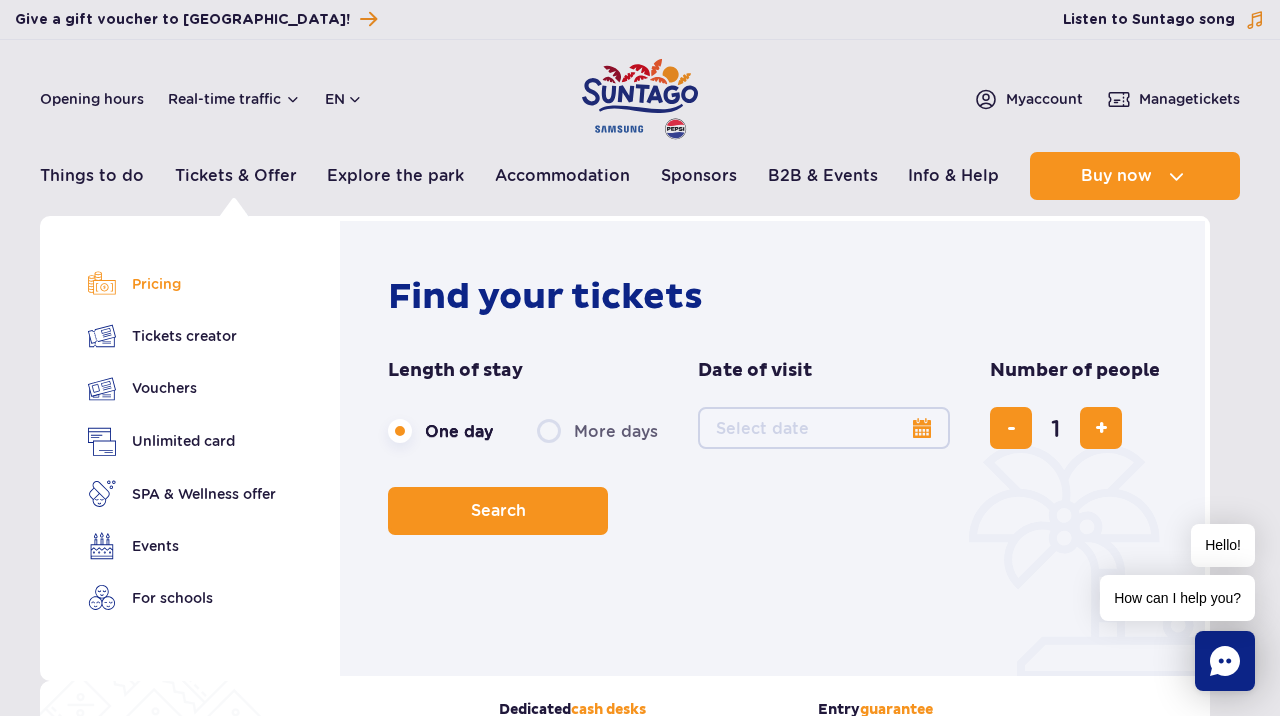 click on "Pricing" at bounding box center (182, 284) 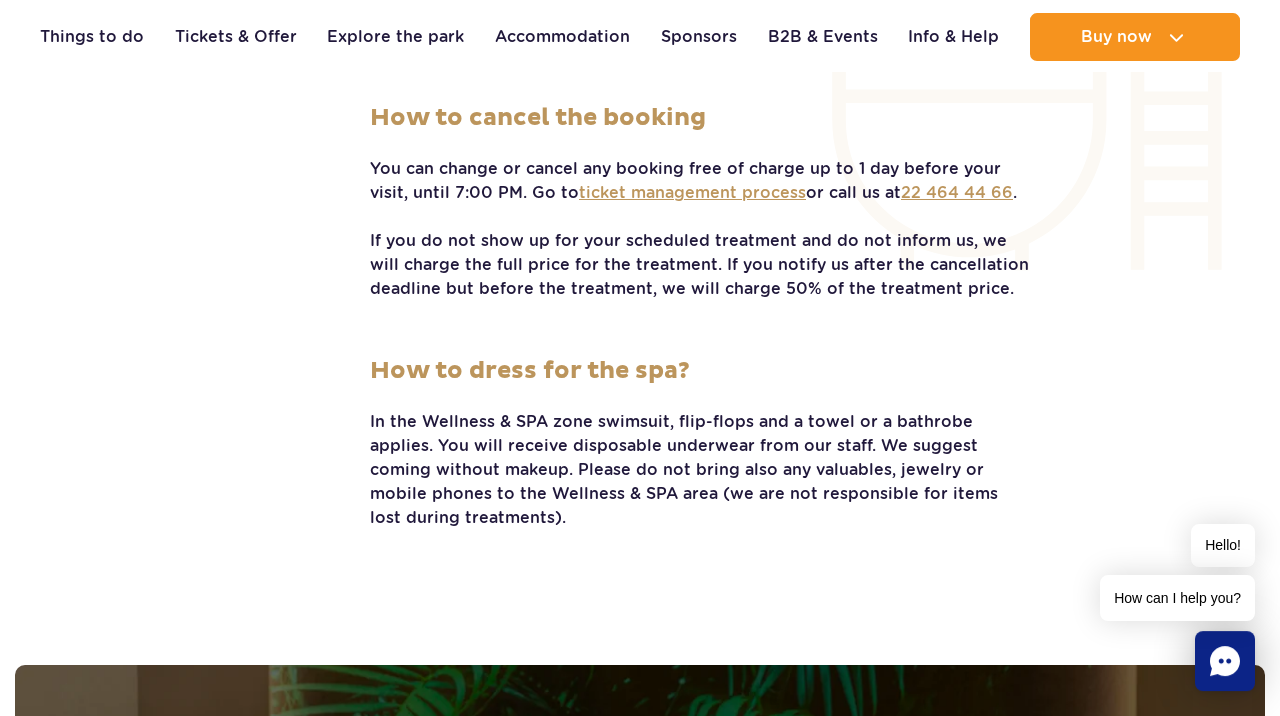 scroll, scrollTop: 4342, scrollLeft: 0, axis: vertical 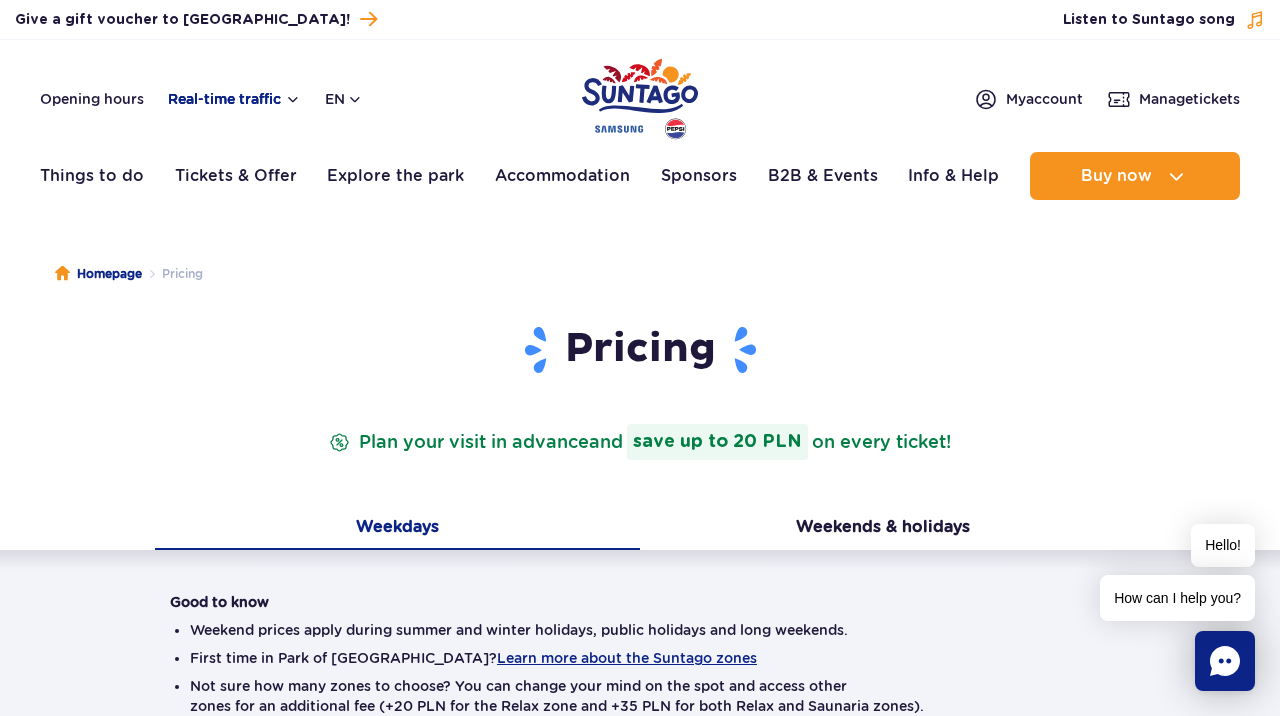 click on "Real-time traffic" at bounding box center (234, 99) 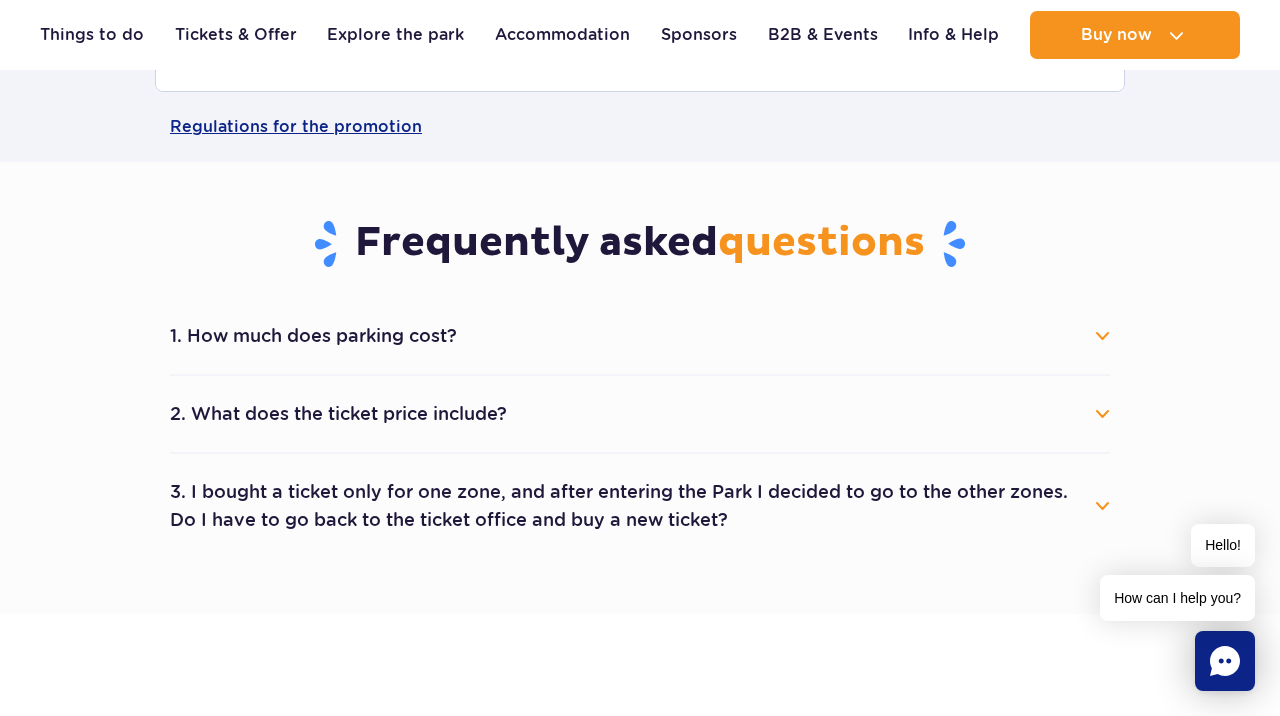 scroll, scrollTop: 961, scrollLeft: 0, axis: vertical 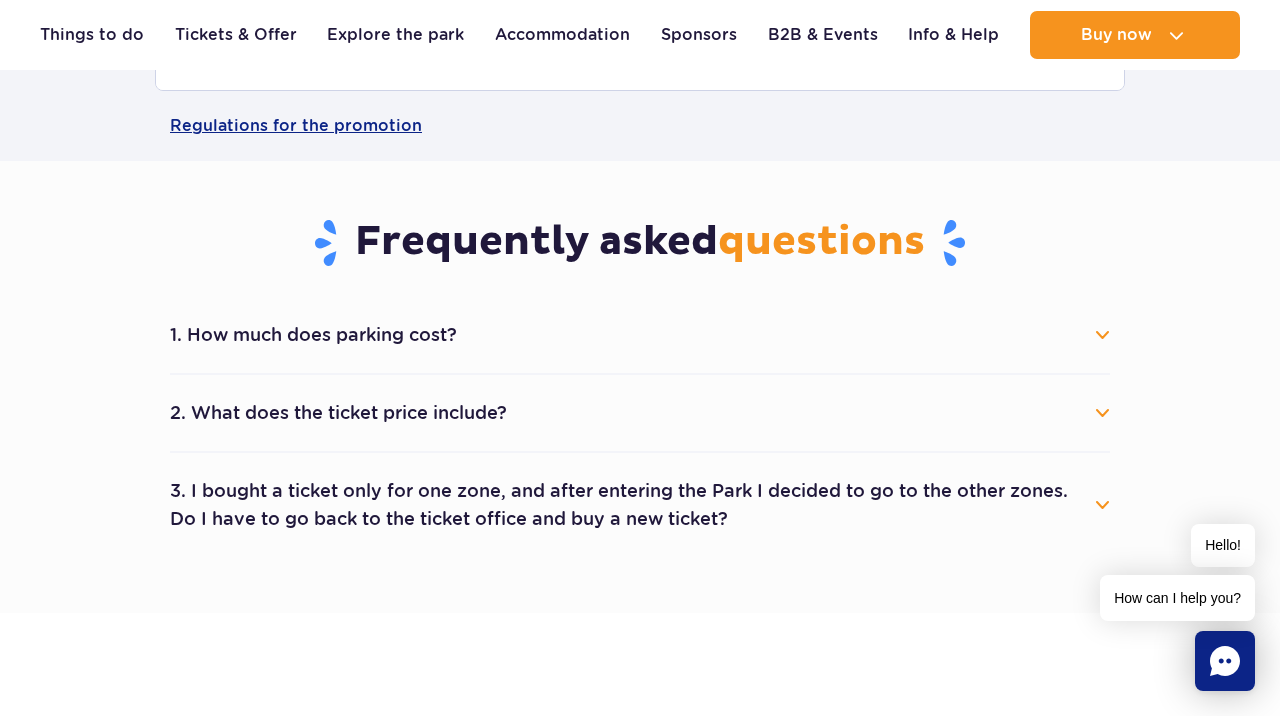 click on "1. How much does parking cost?" at bounding box center (640, 335) 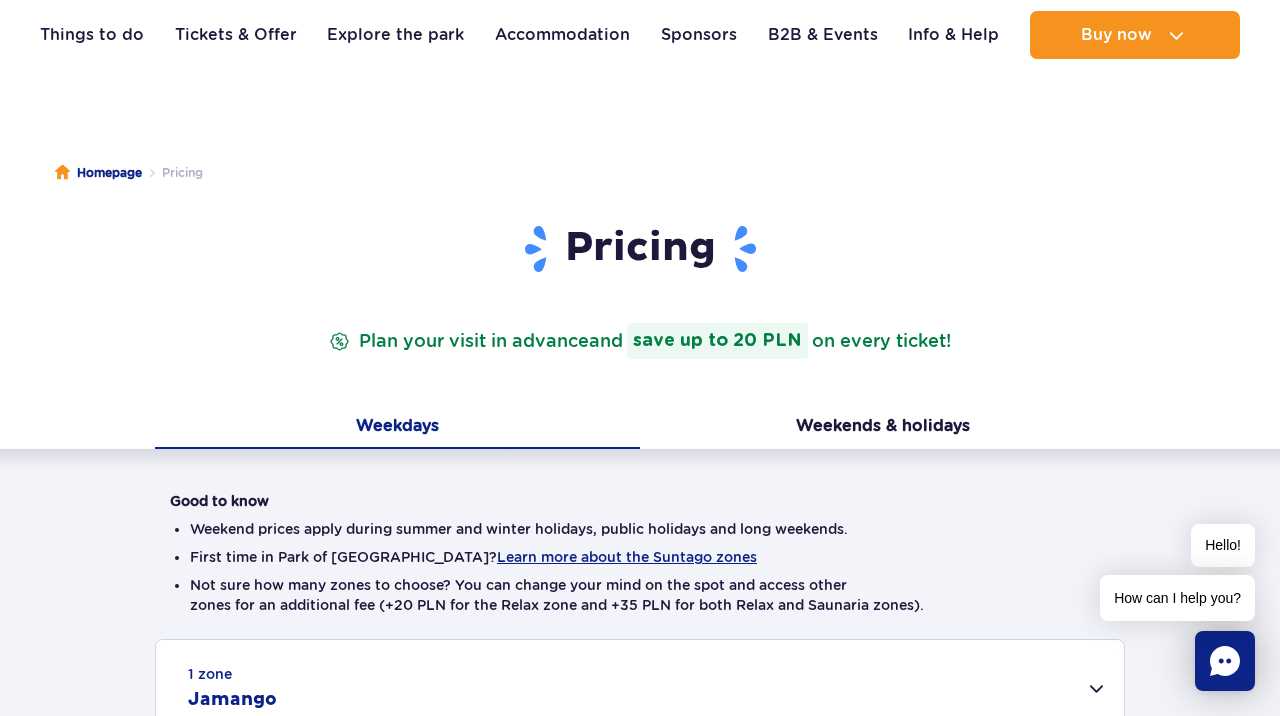 scroll, scrollTop: 21, scrollLeft: 0, axis: vertical 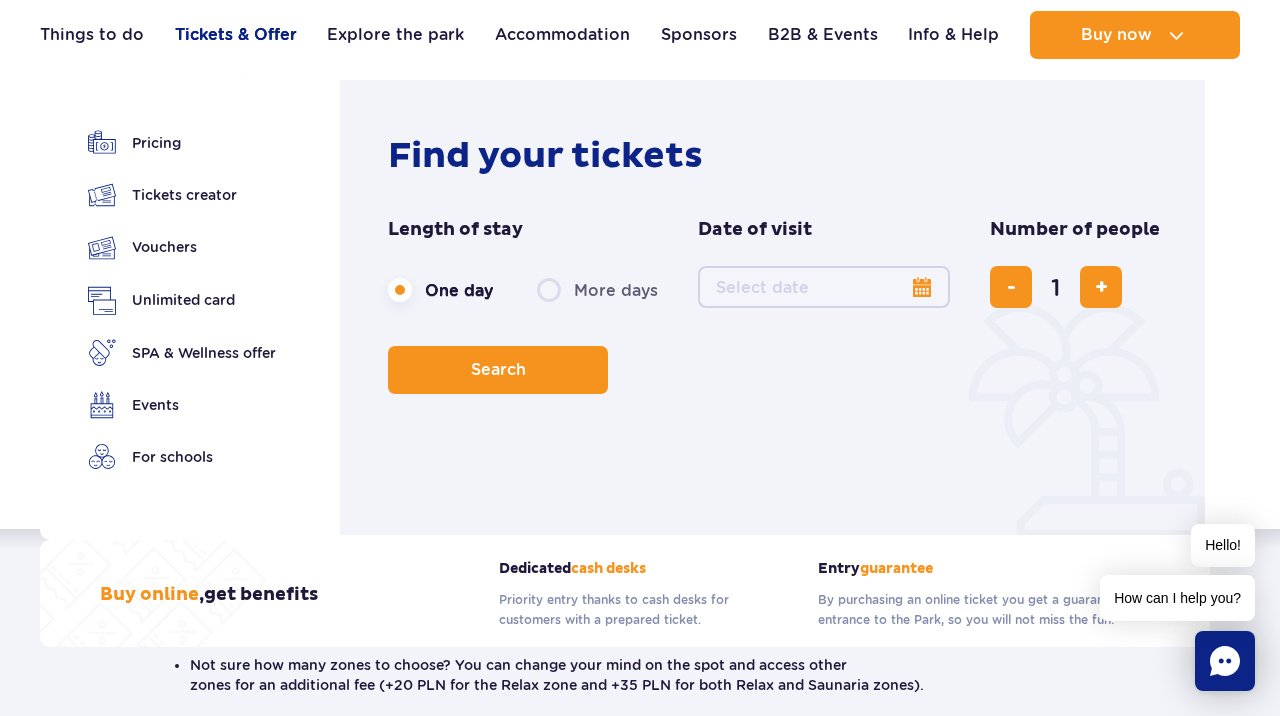 click on "Tickets & Offer" at bounding box center [236, 35] 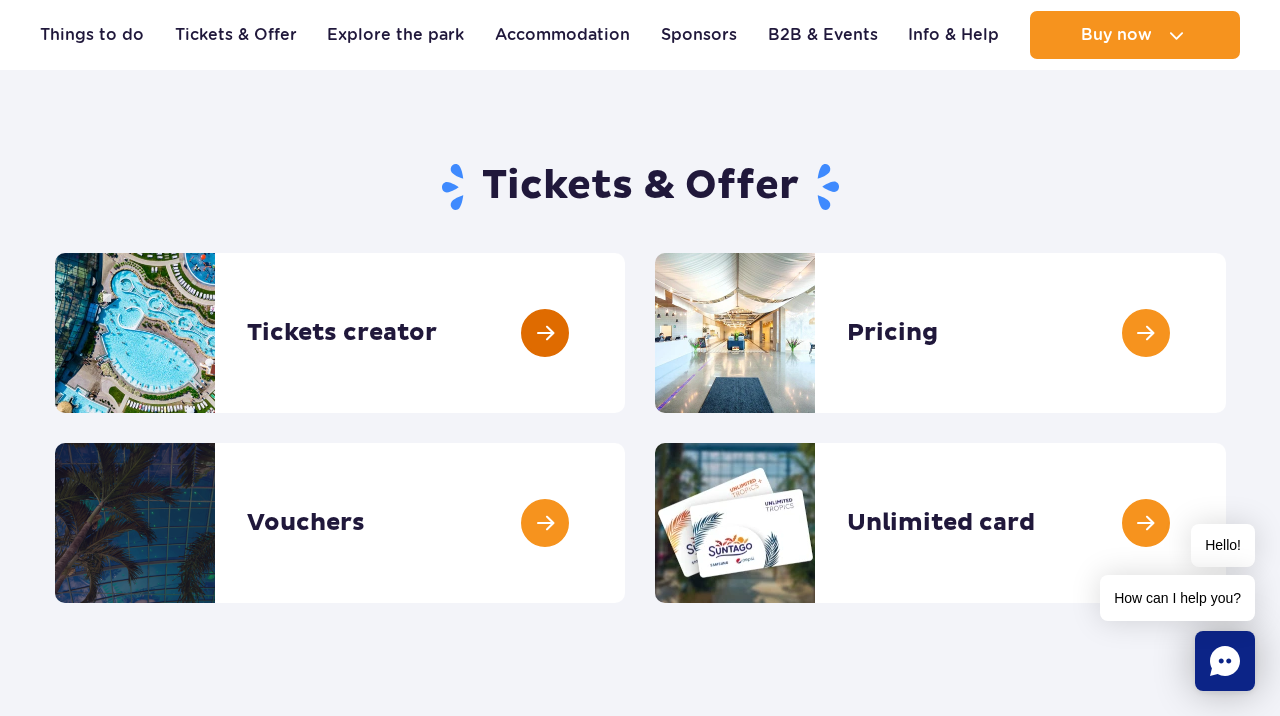 scroll, scrollTop: 137, scrollLeft: 0, axis: vertical 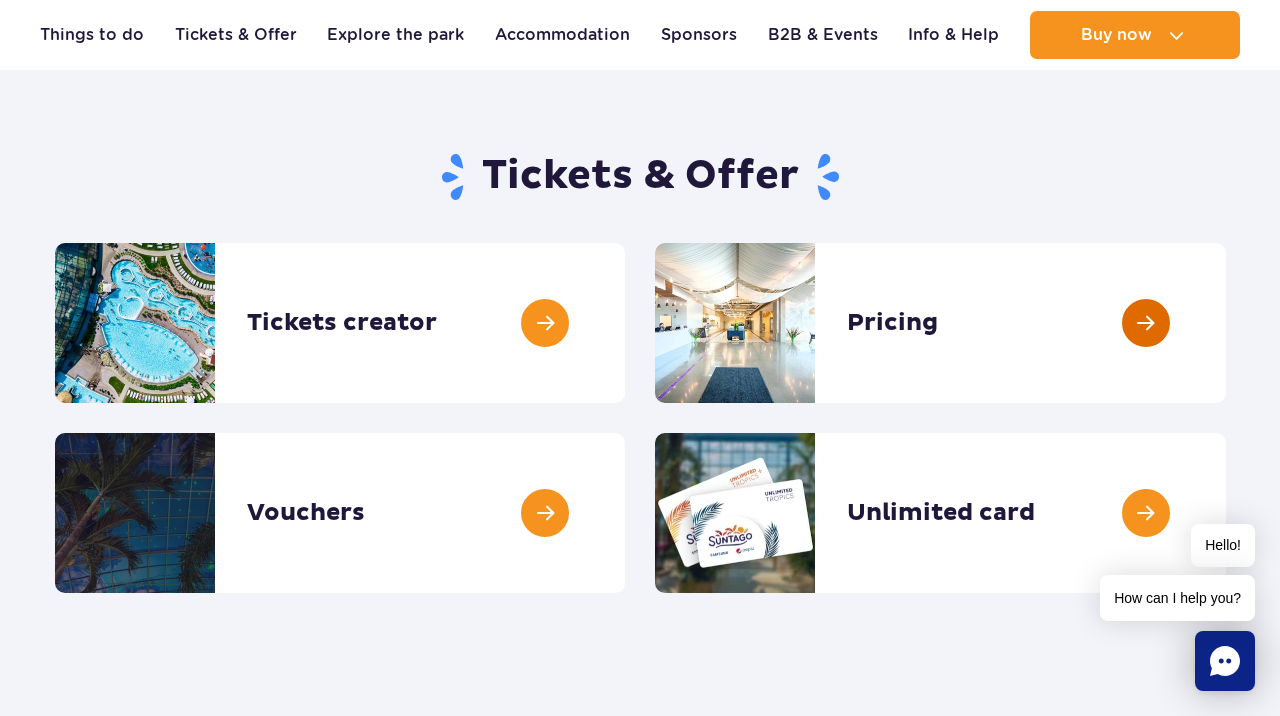 click at bounding box center [1226, 323] 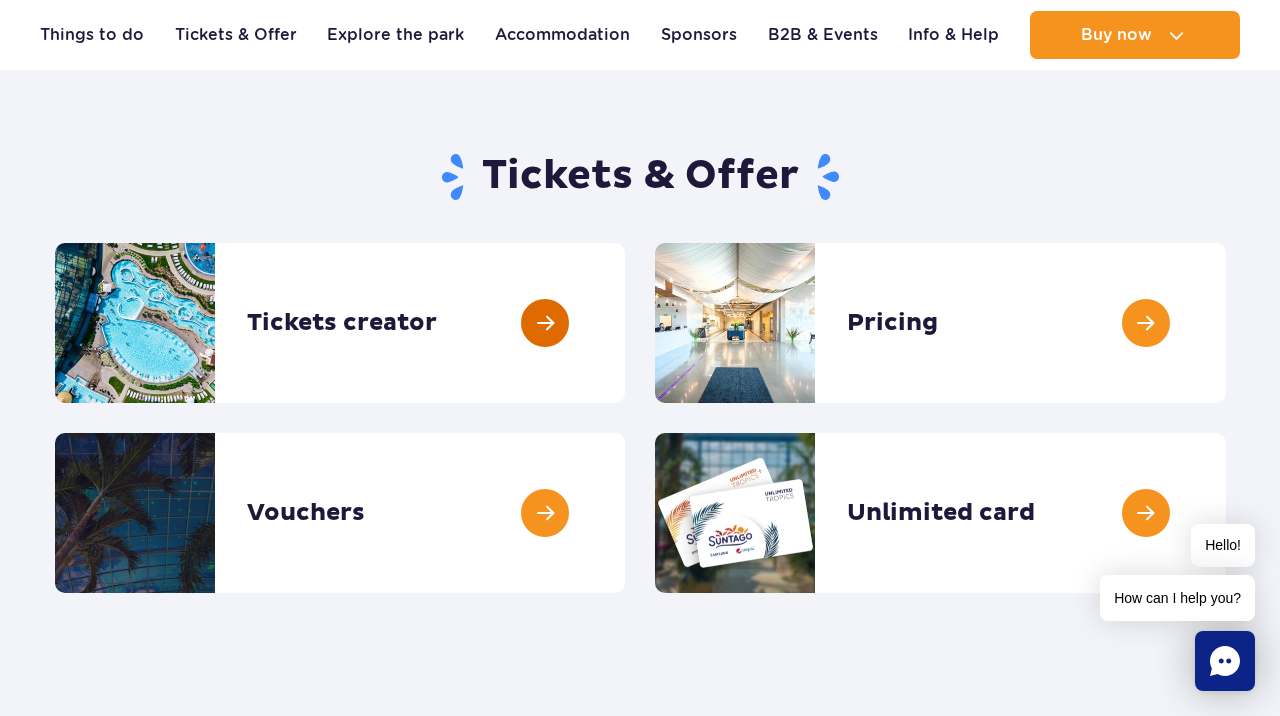 click at bounding box center (625, 323) 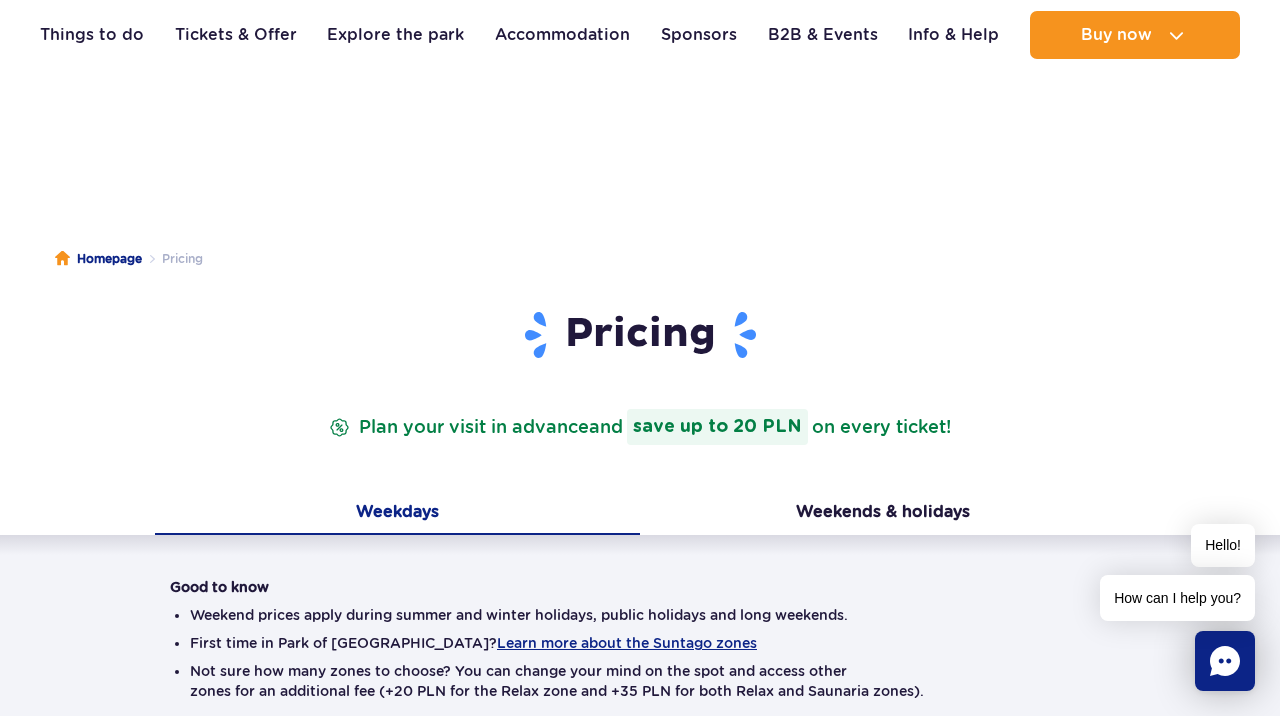 scroll, scrollTop: 0, scrollLeft: 0, axis: both 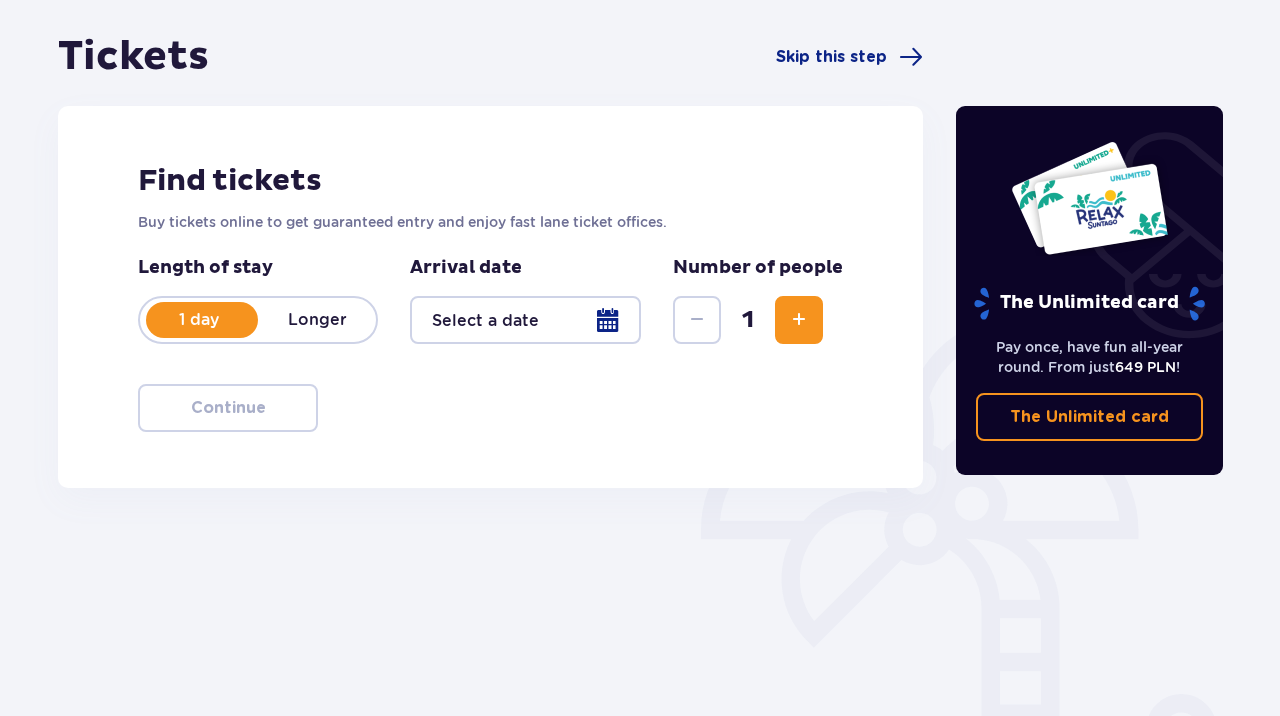 click at bounding box center [525, 320] 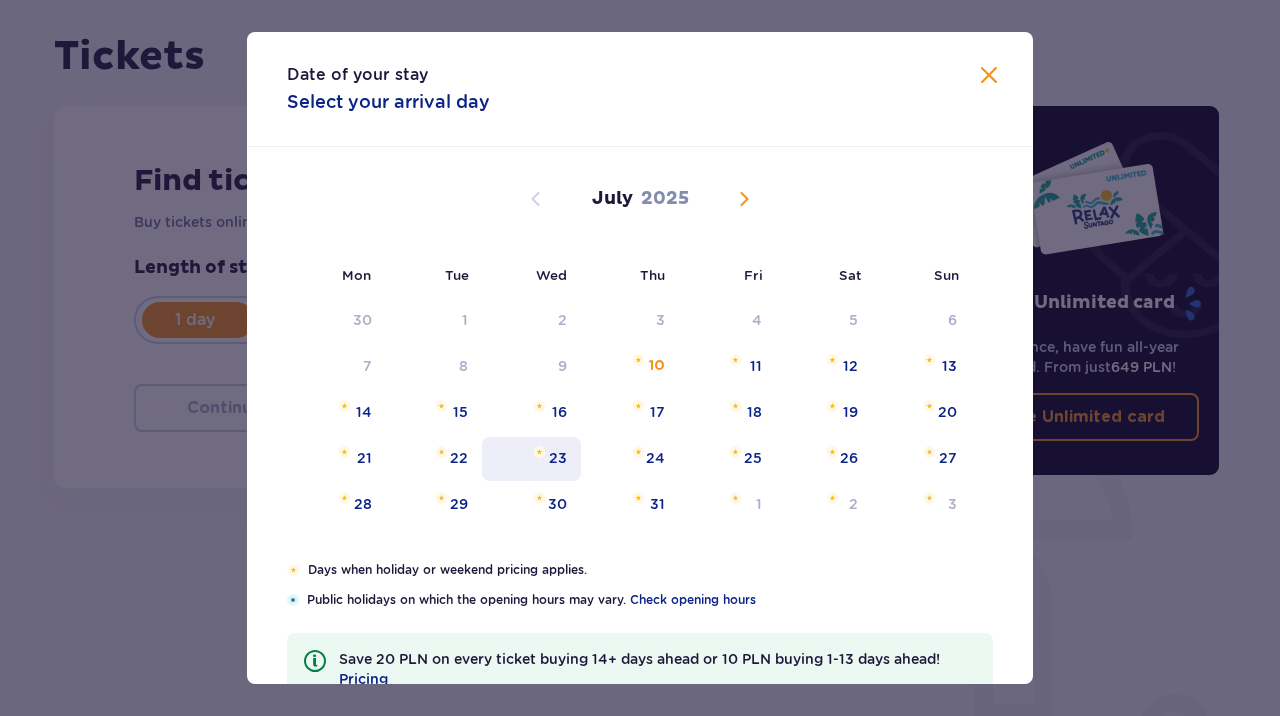 click on "23" at bounding box center [558, 458] 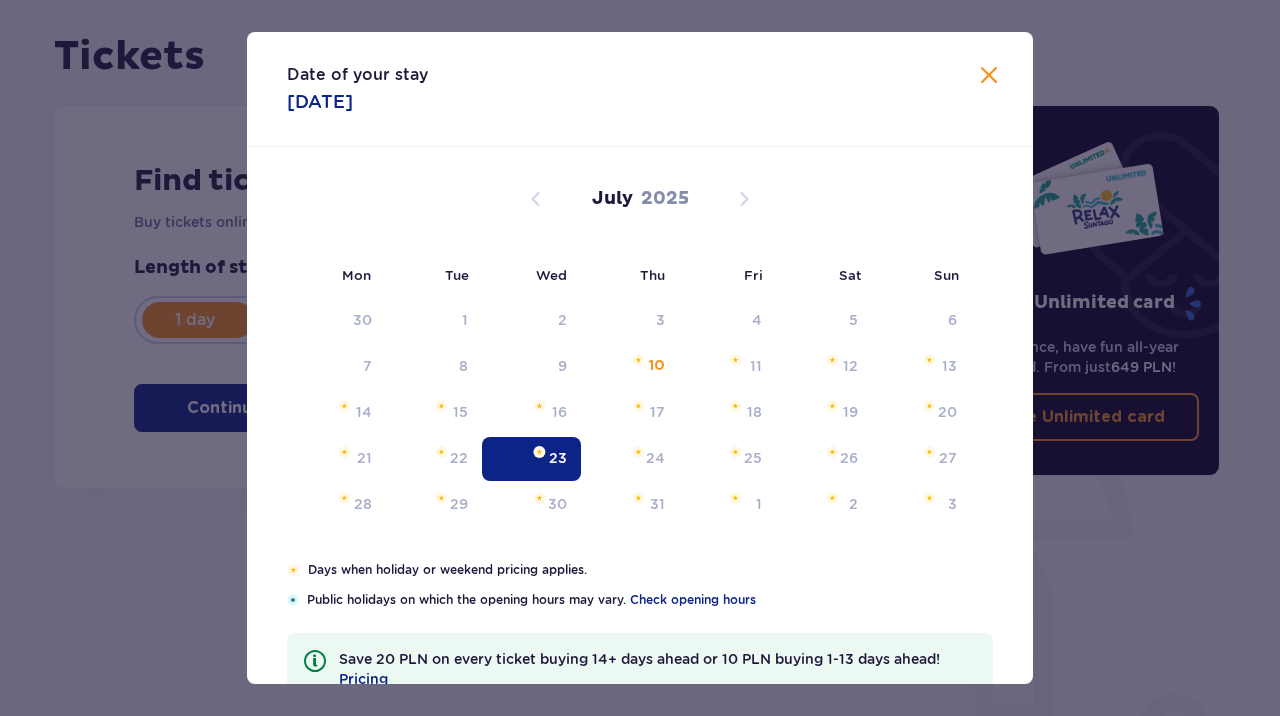 type on "[DATE]" 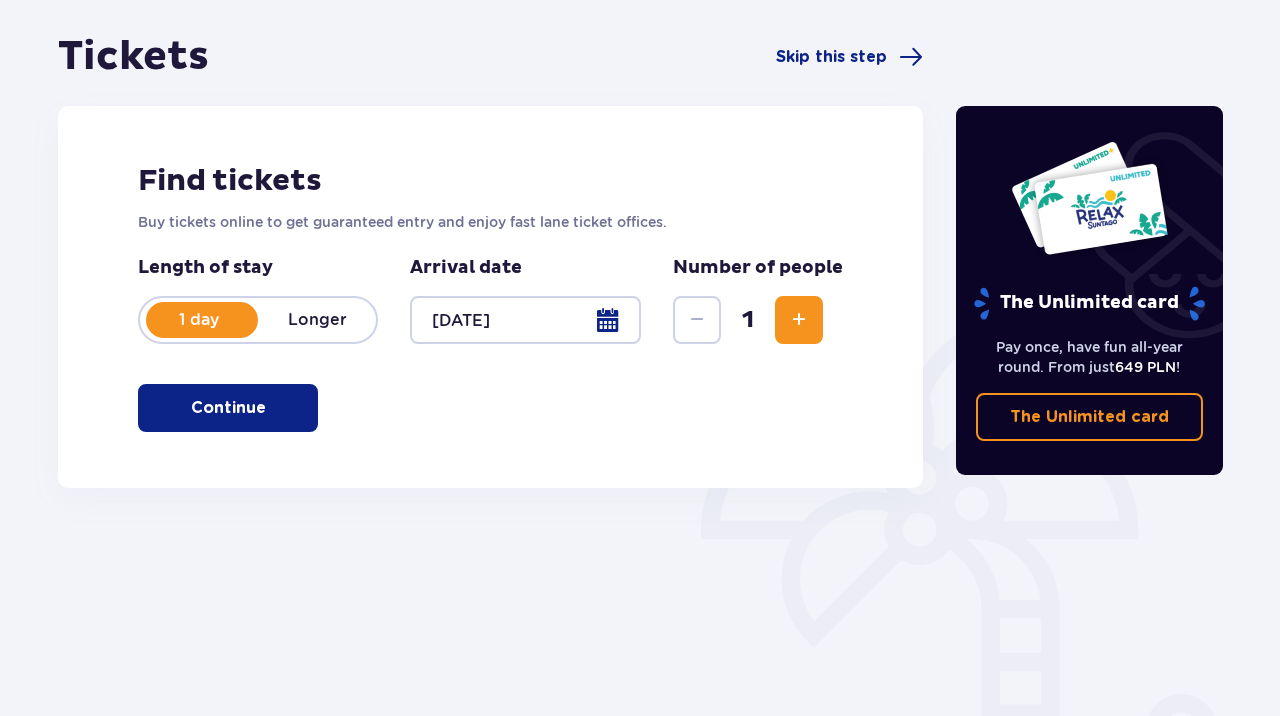 click at bounding box center (799, 320) 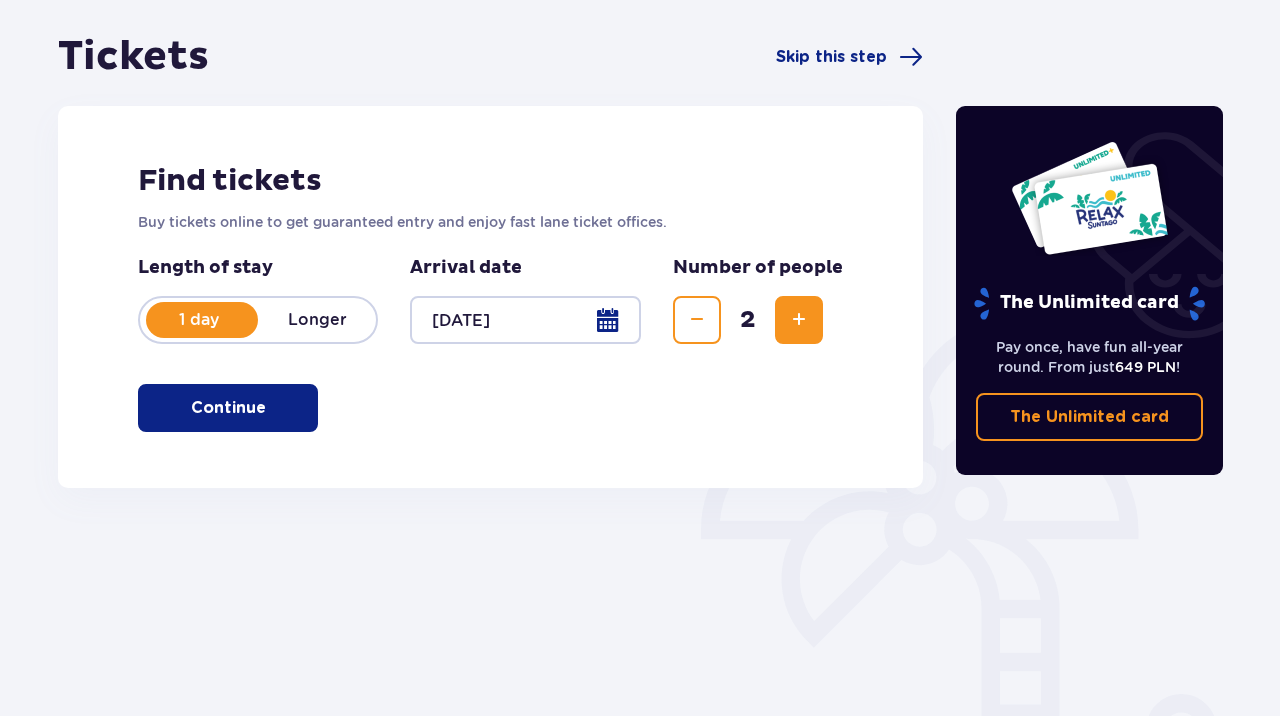 click at bounding box center (799, 320) 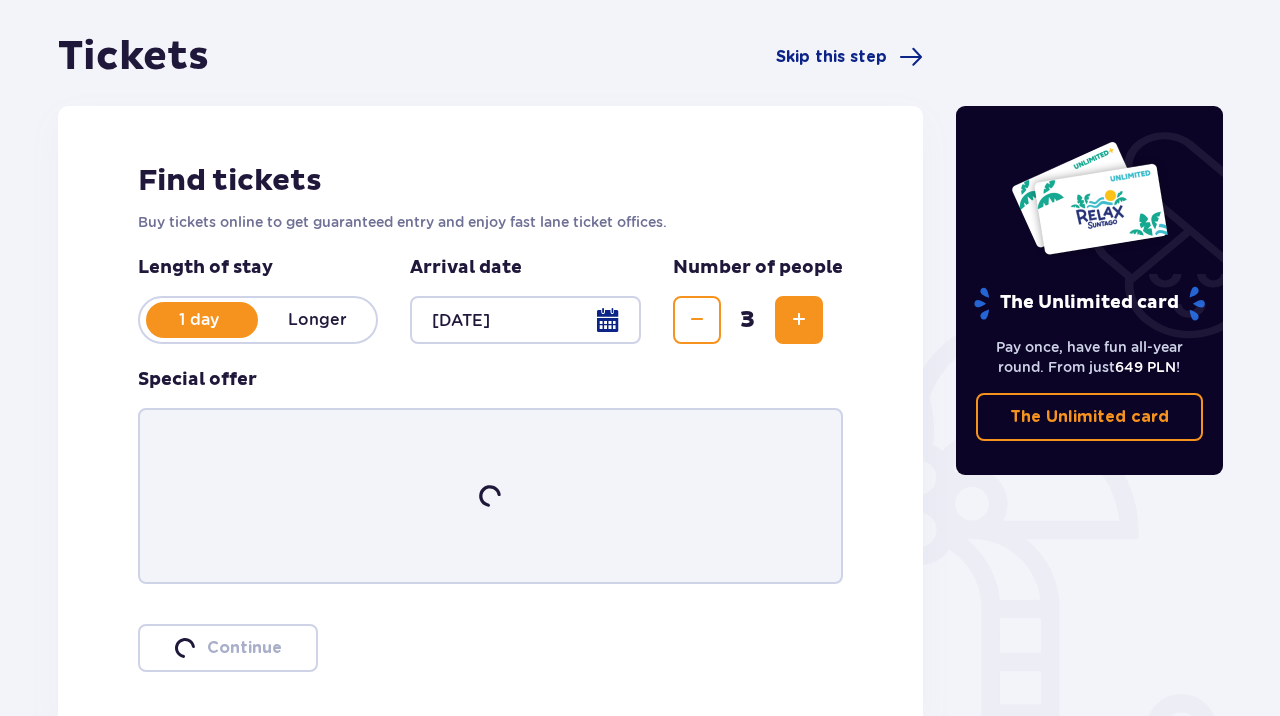 click at bounding box center [799, 320] 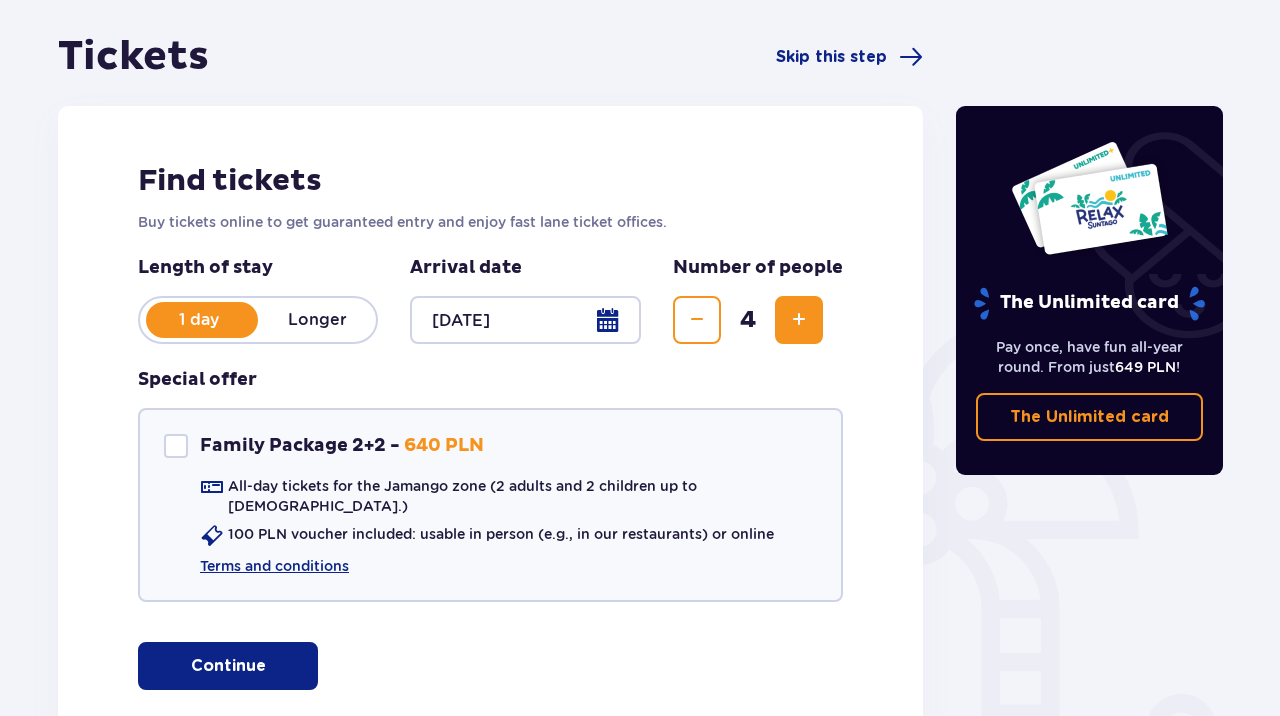 click at bounding box center [799, 320] 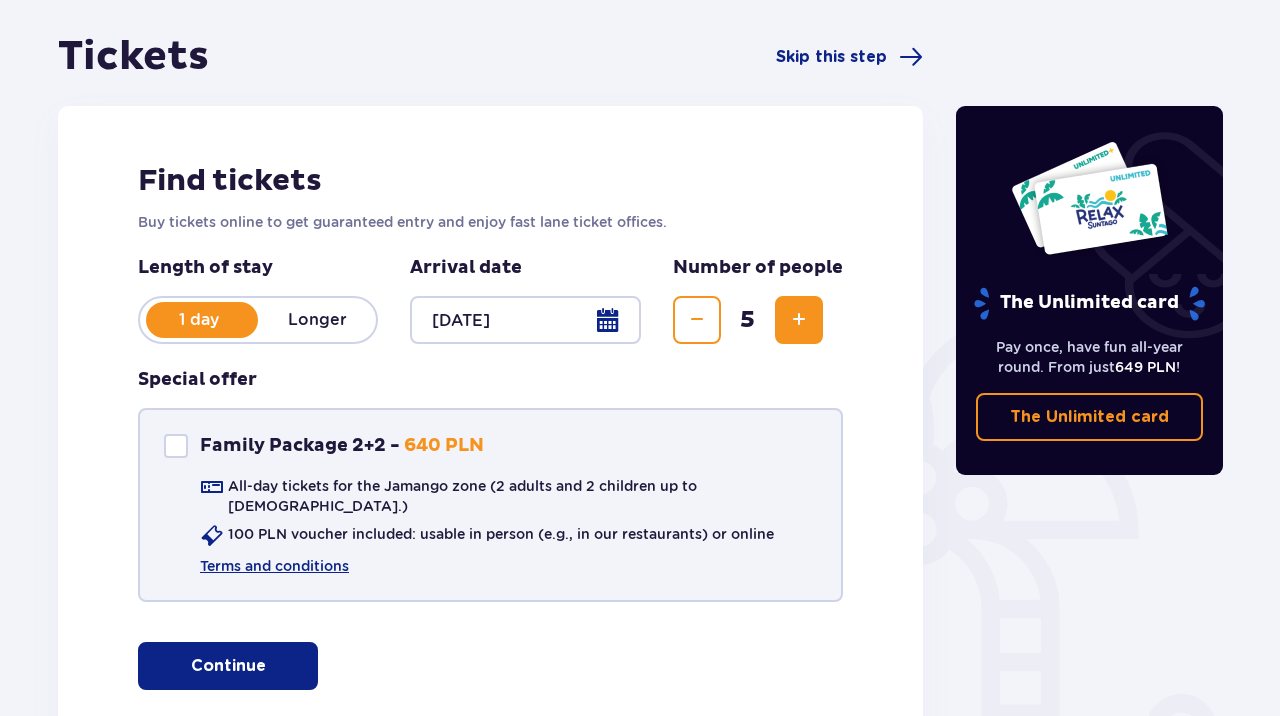 click at bounding box center [176, 446] 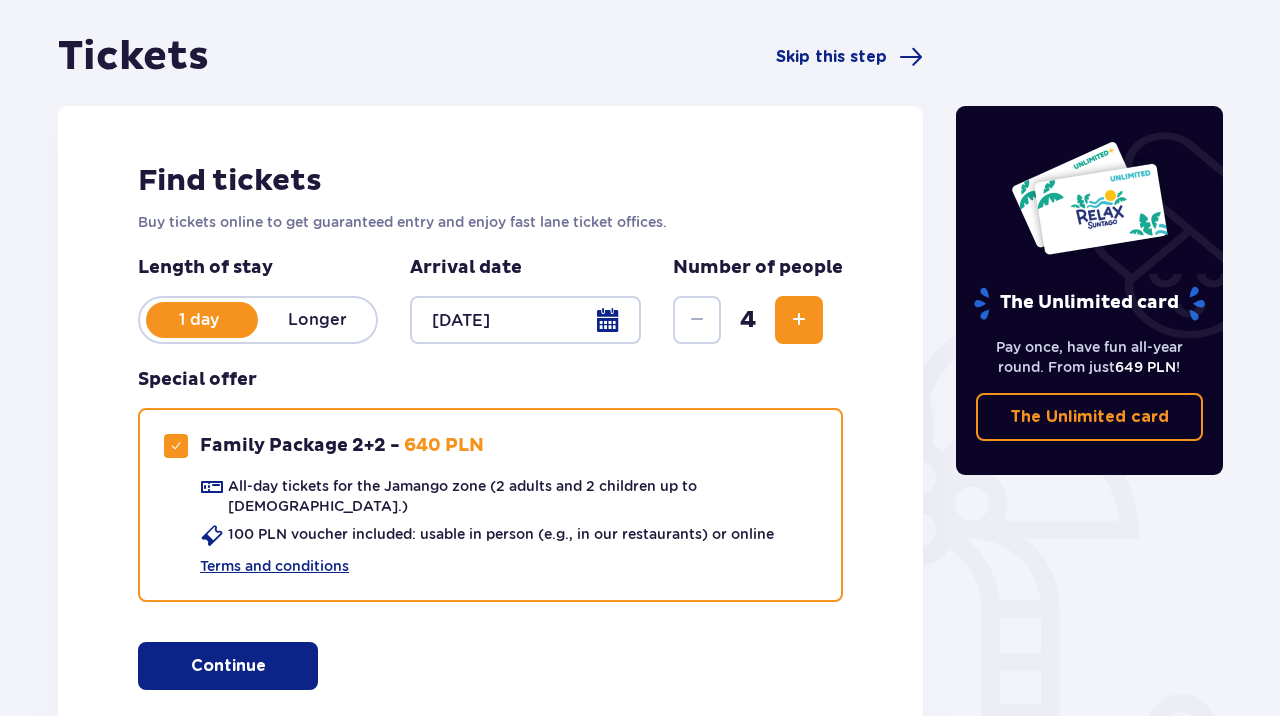 click on "Continue" at bounding box center (228, 666) 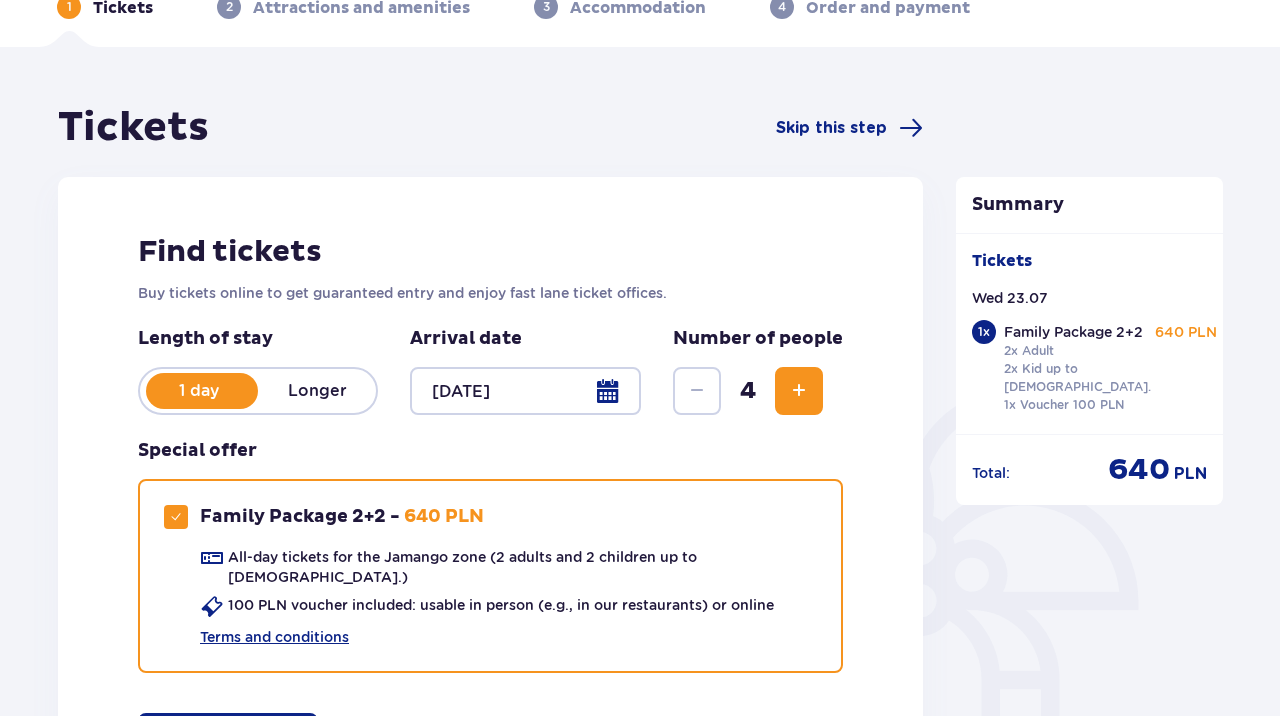 scroll, scrollTop: 0, scrollLeft: 0, axis: both 